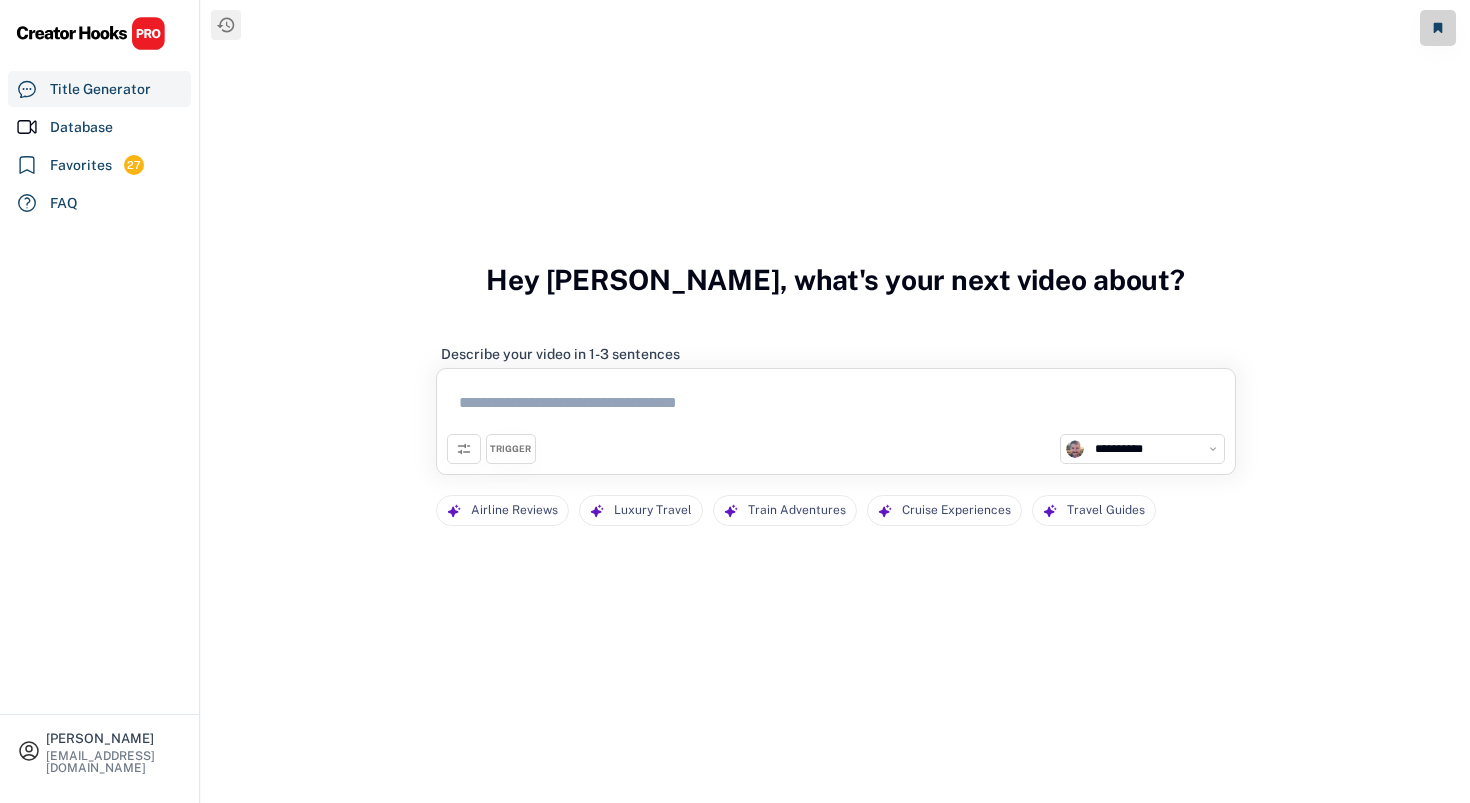 select on "**********" 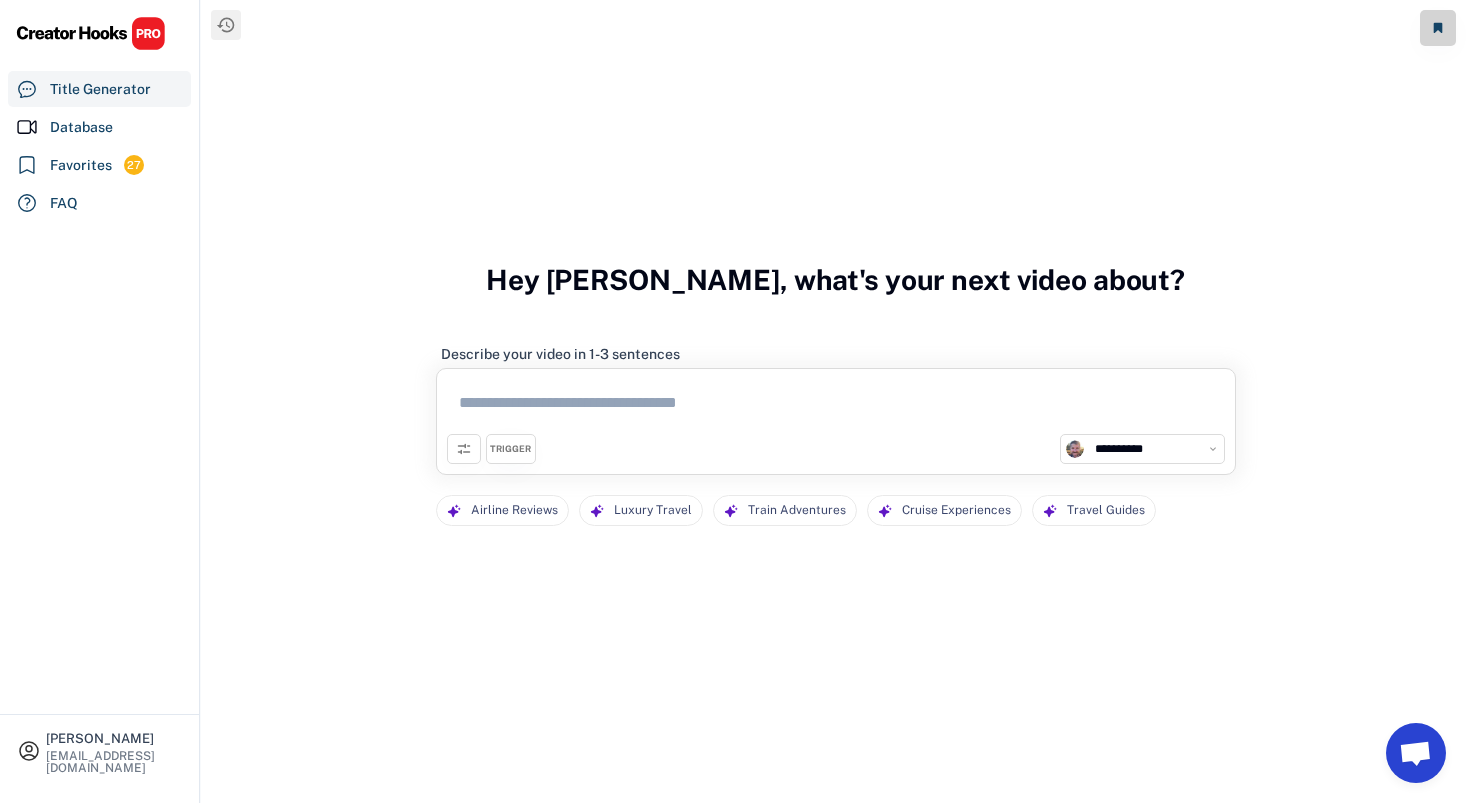 click at bounding box center [836, 406] 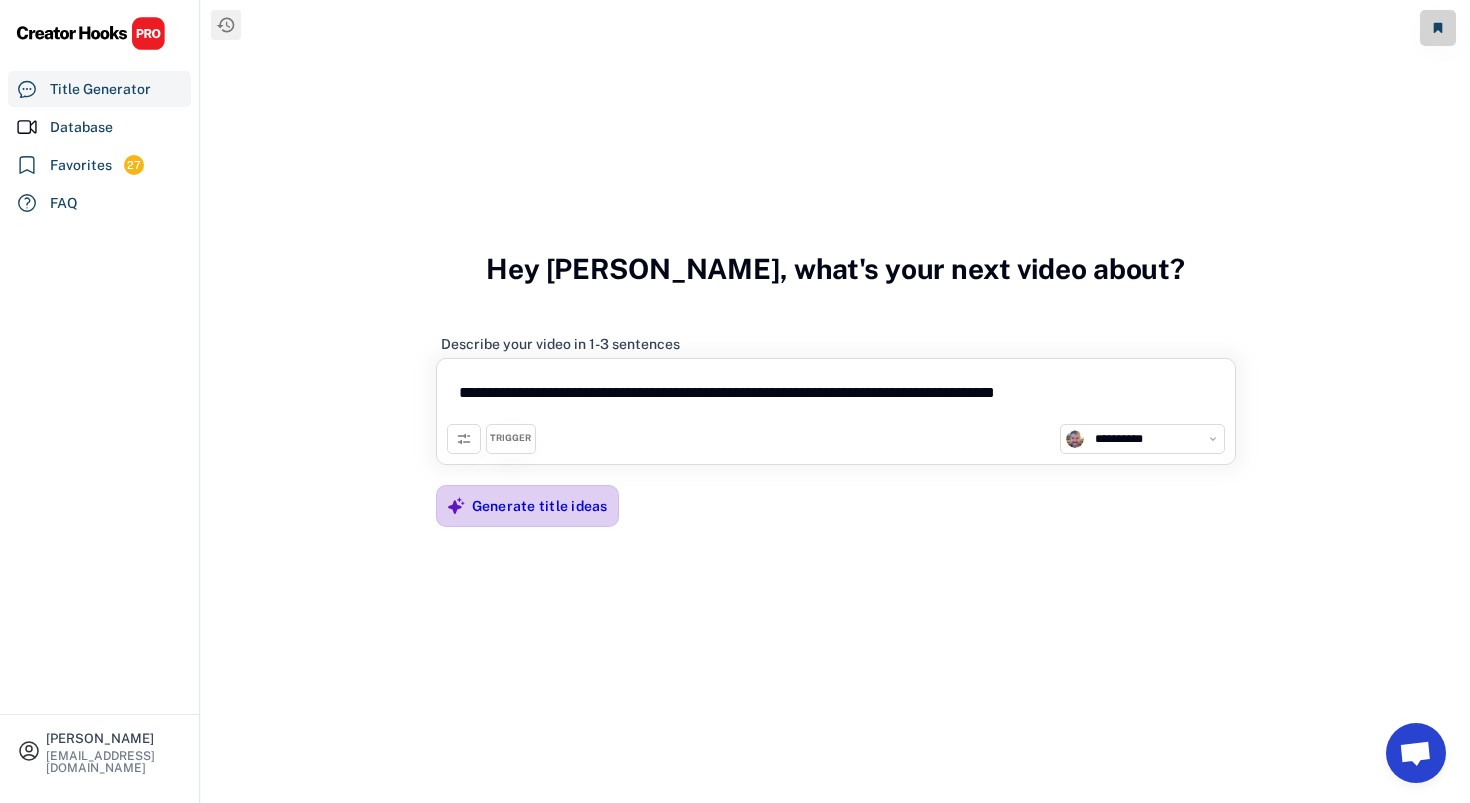 type on "**********" 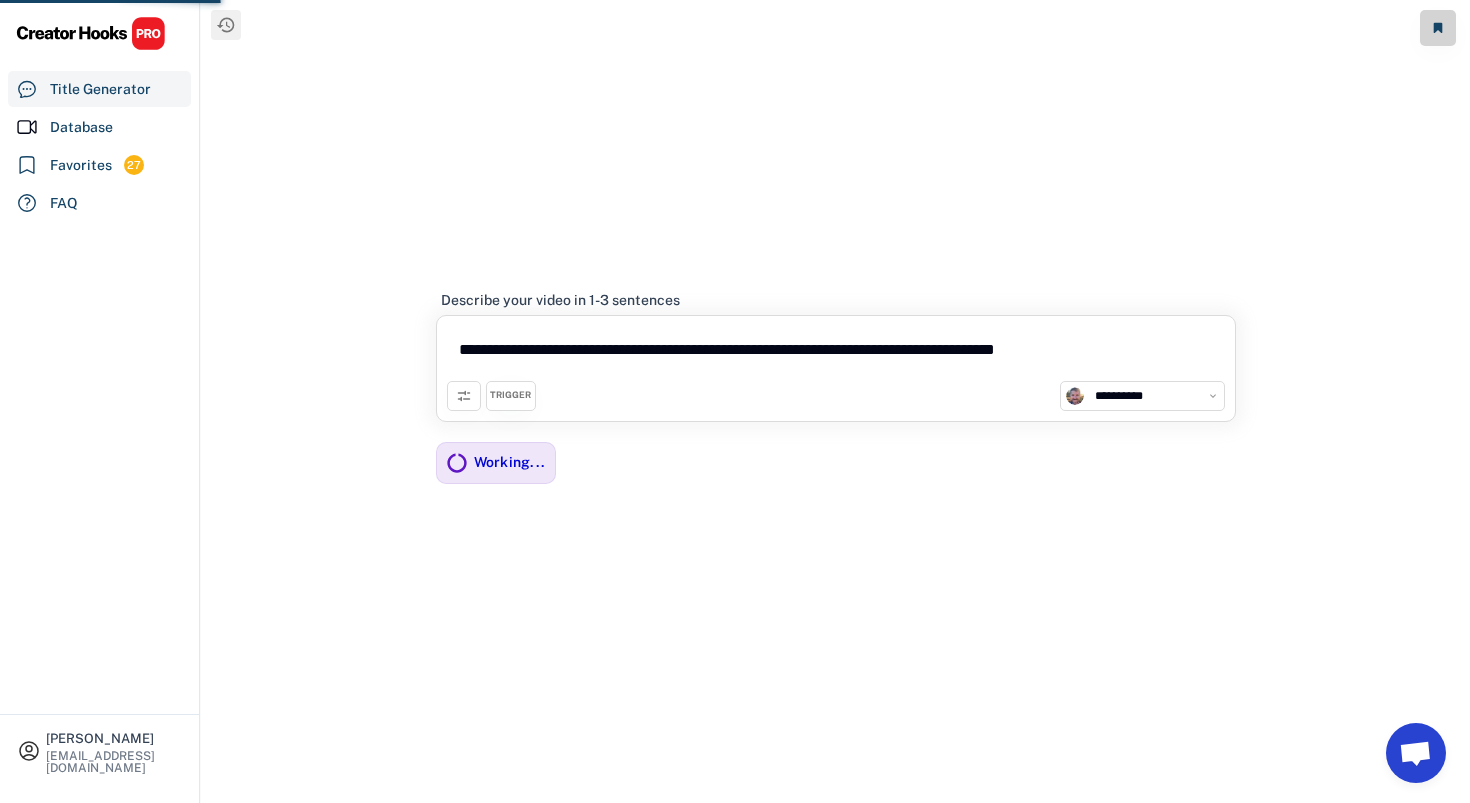 click on "**********" at bounding box center [836, 397] 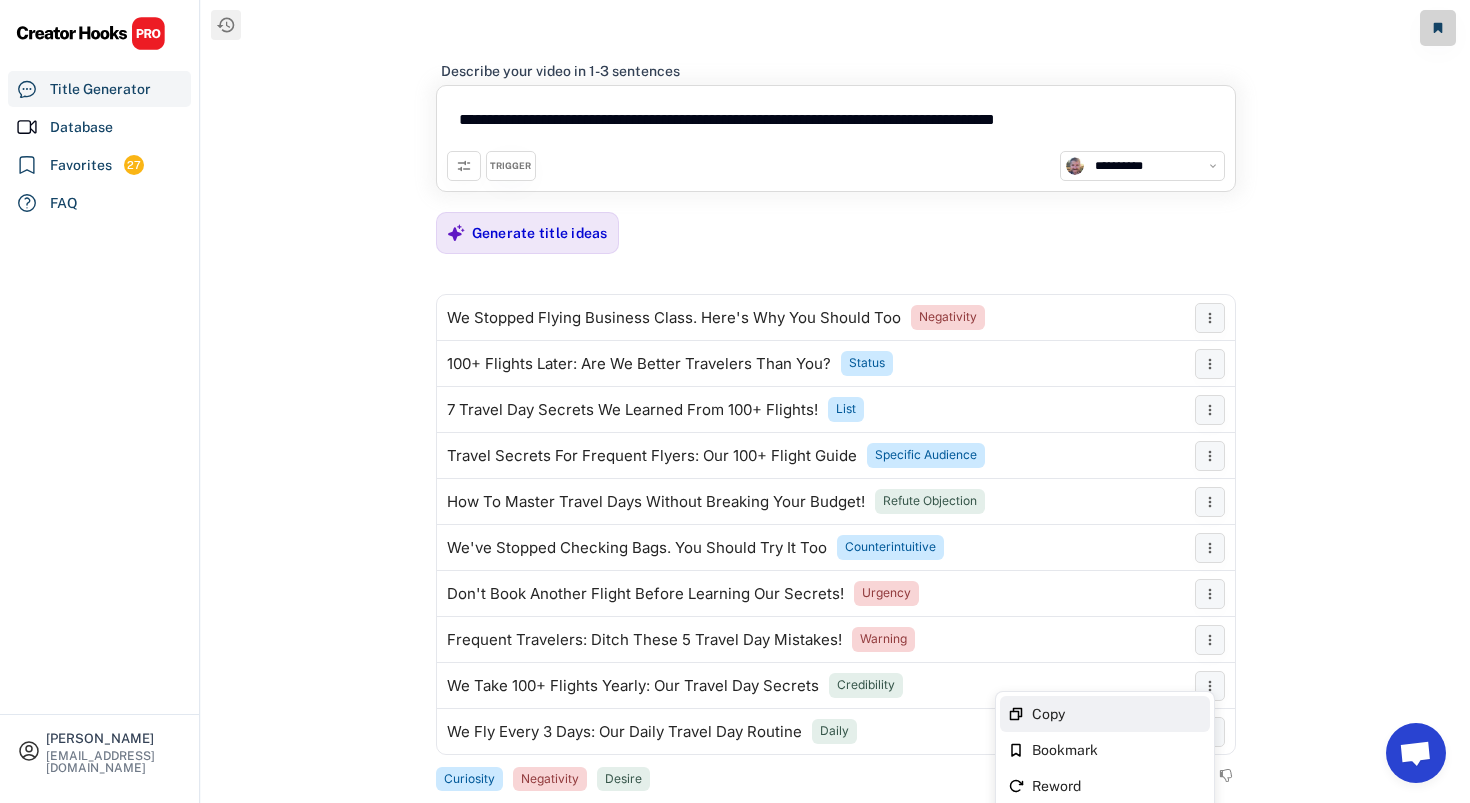 click on "Copy" at bounding box center (1105, 714) 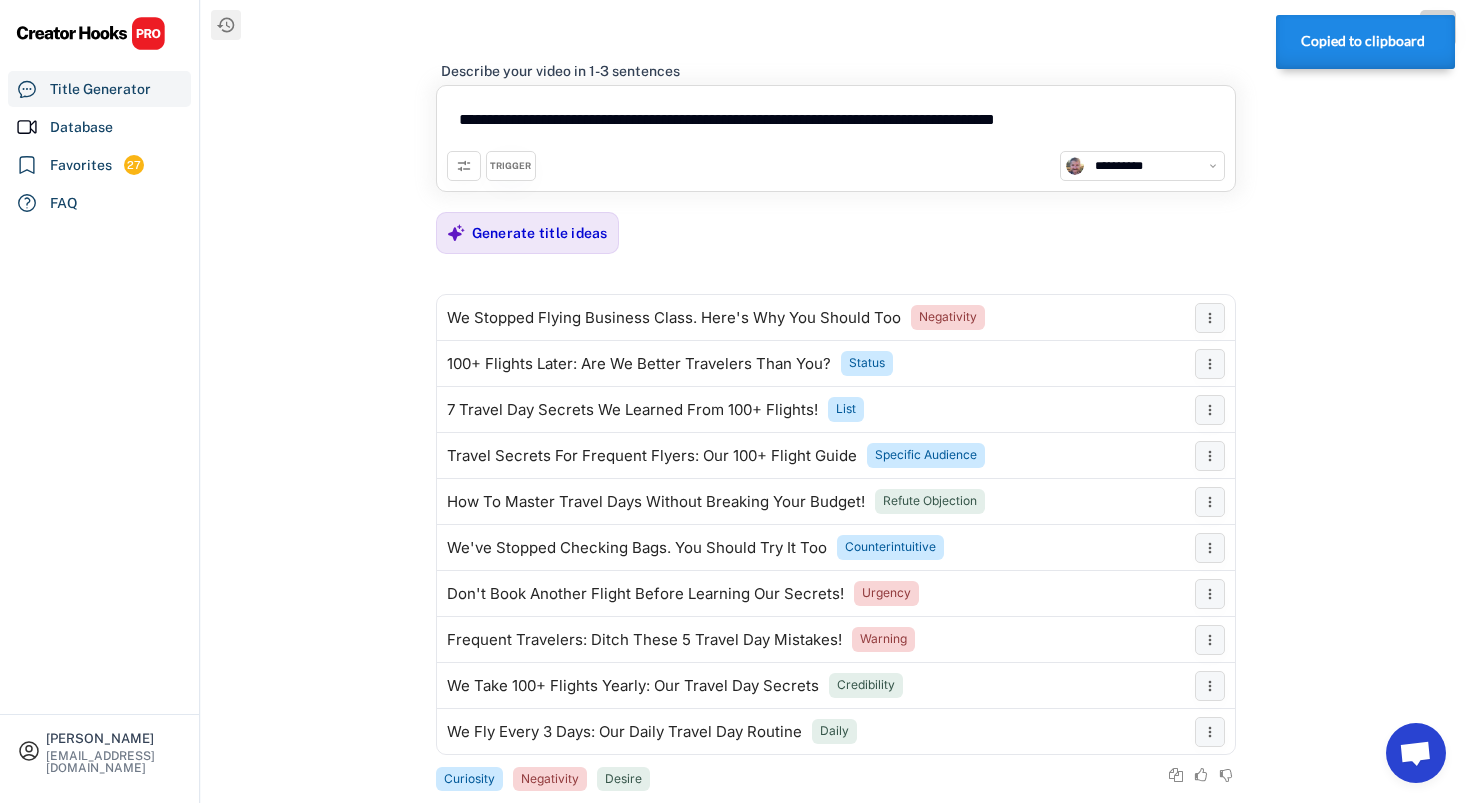 click on "TRIGGER" at bounding box center (511, 166) 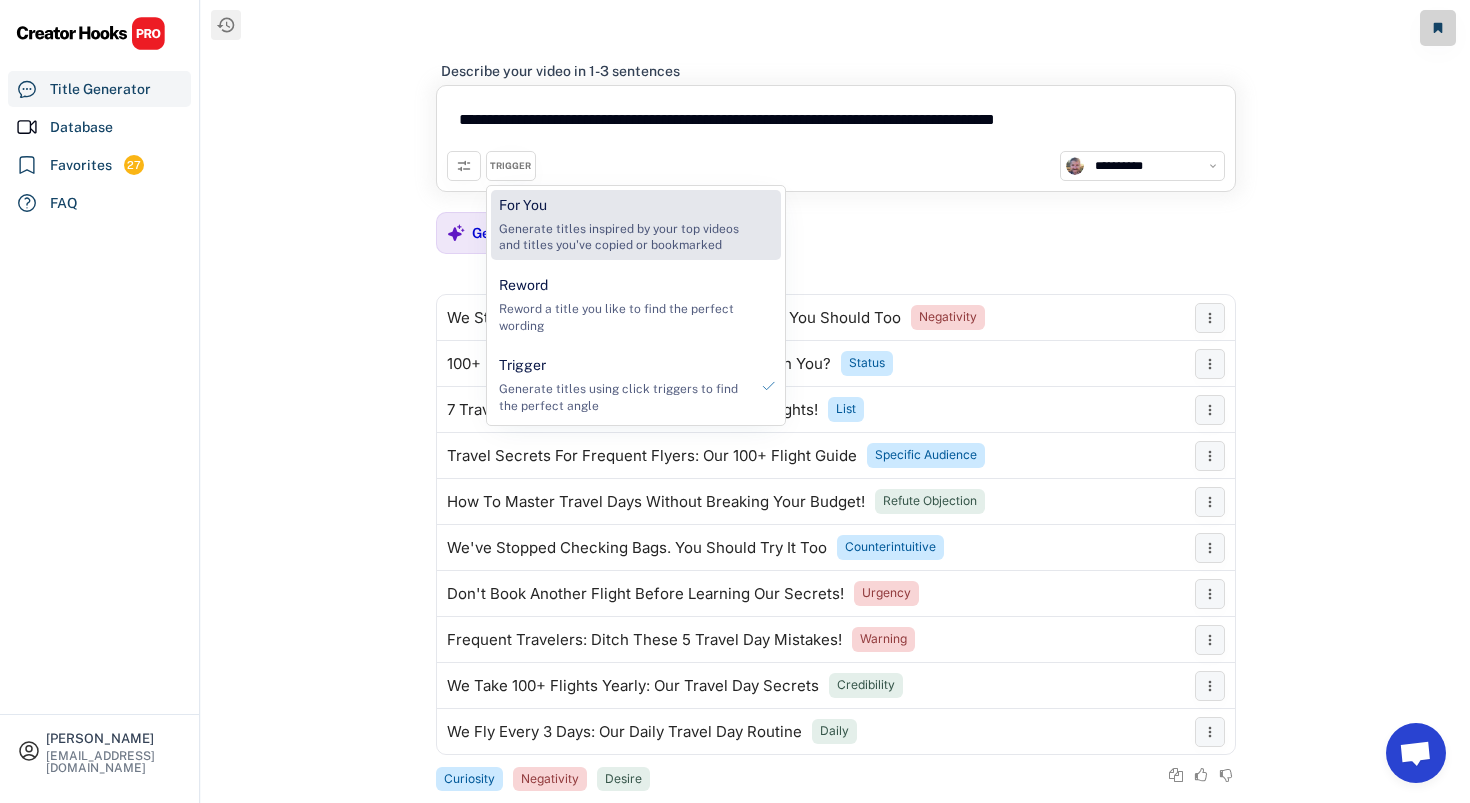 click on "Generate titles inspired by your top videos and titles you've copied or bookmarked" at bounding box center (623, 238) 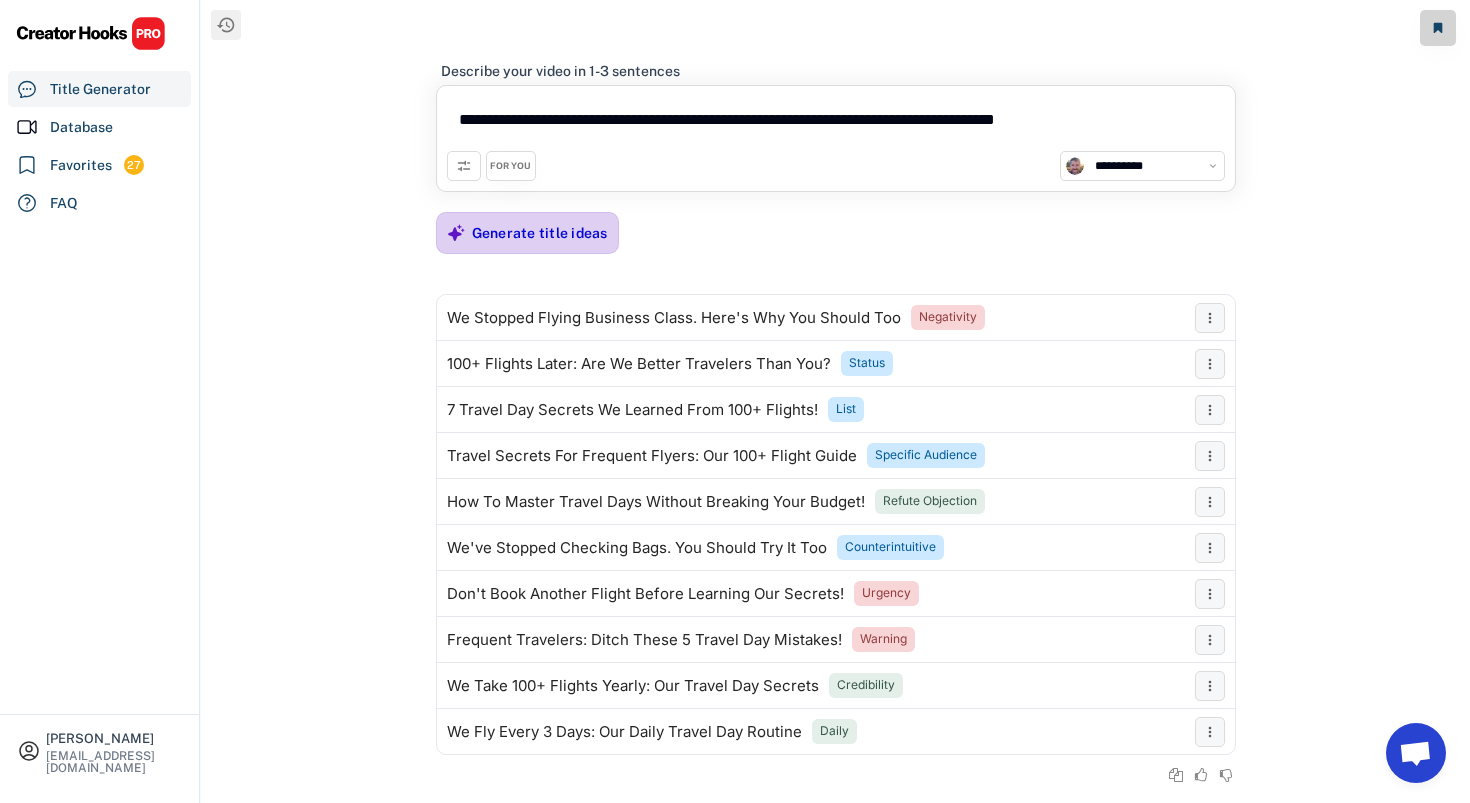 click on "Generate title ideas" at bounding box center (540, 233) 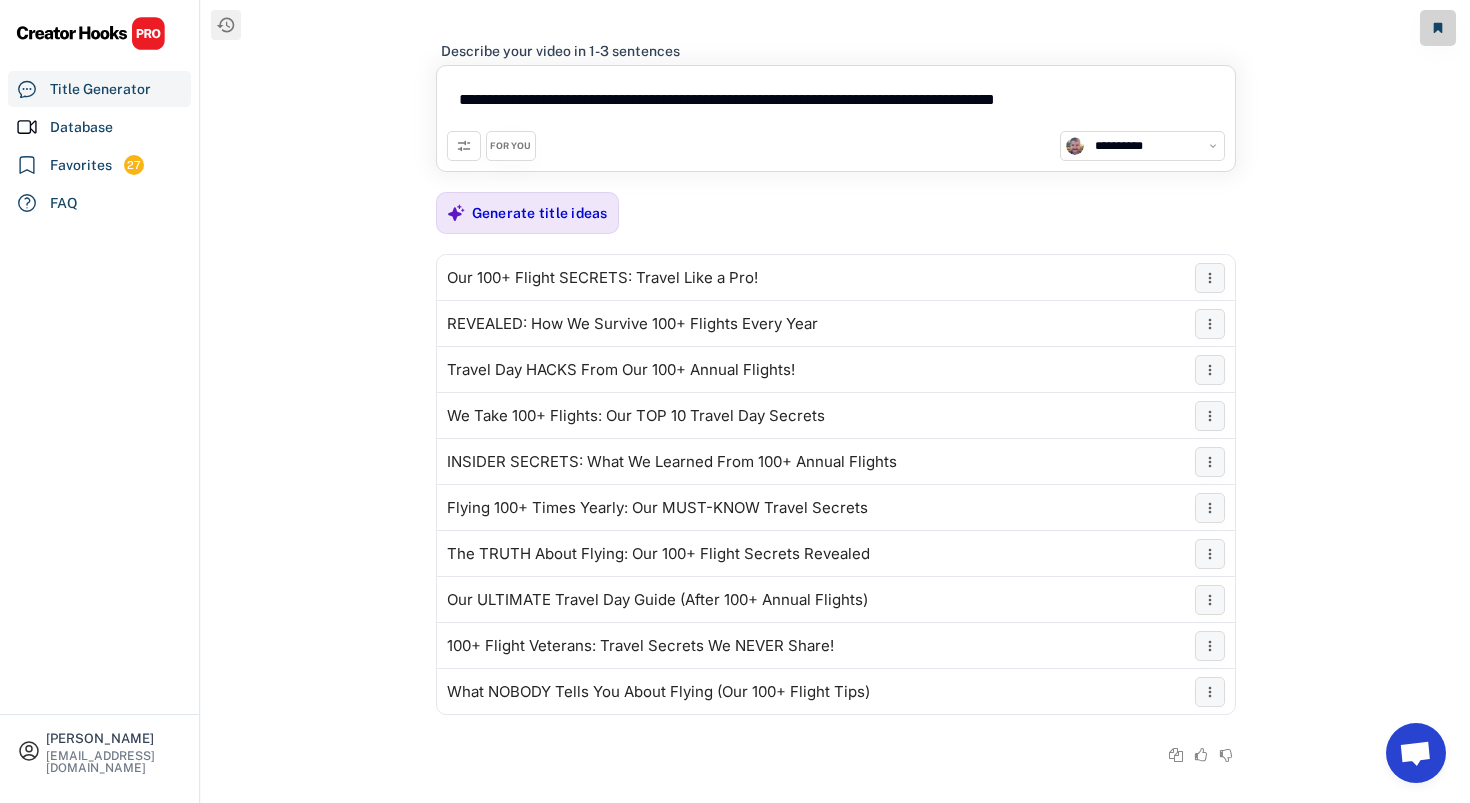 scroll, scrollTop: 22, scrollLeft: 0, axis: vertical 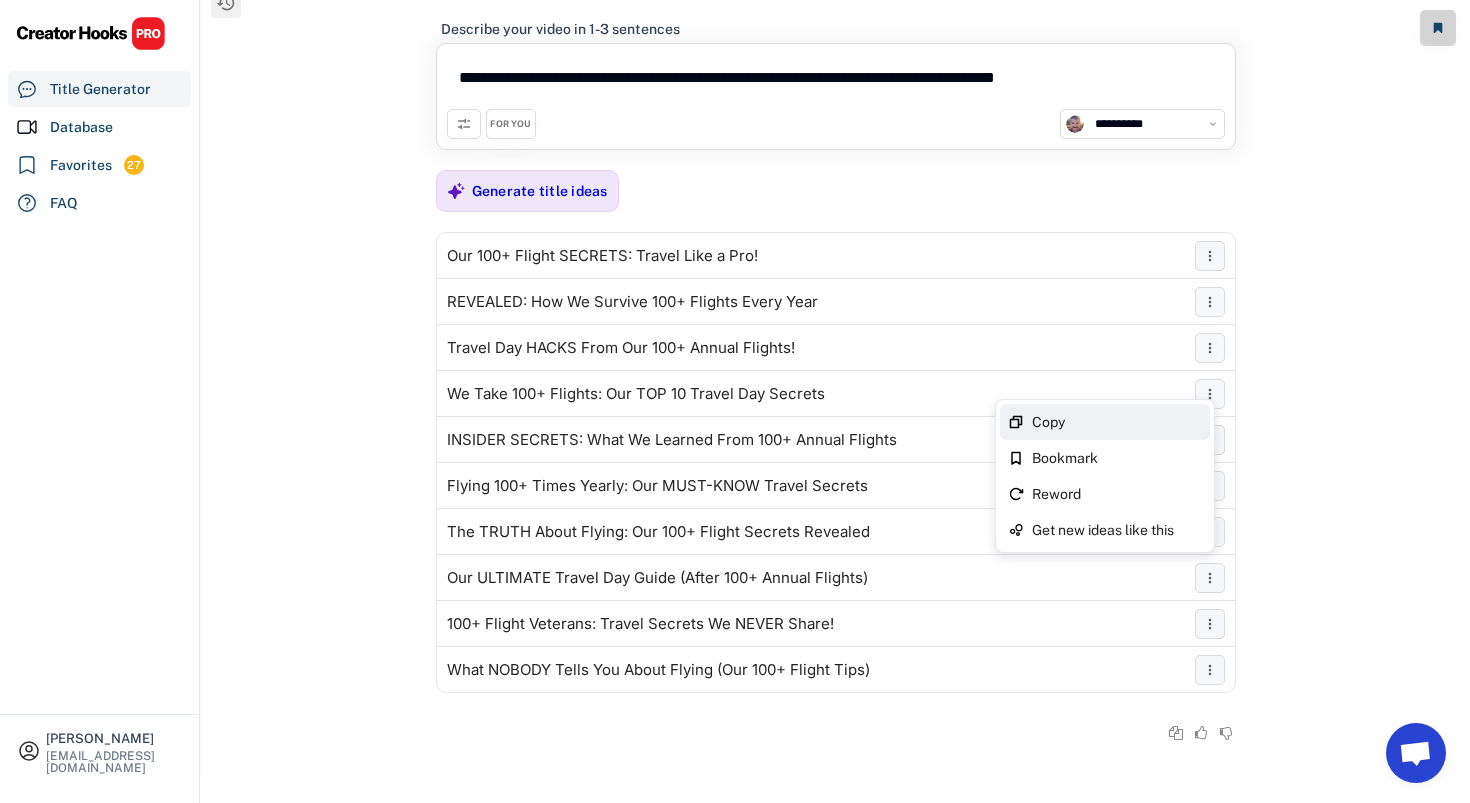click on "Copy" at bounding box center [1105, 422] 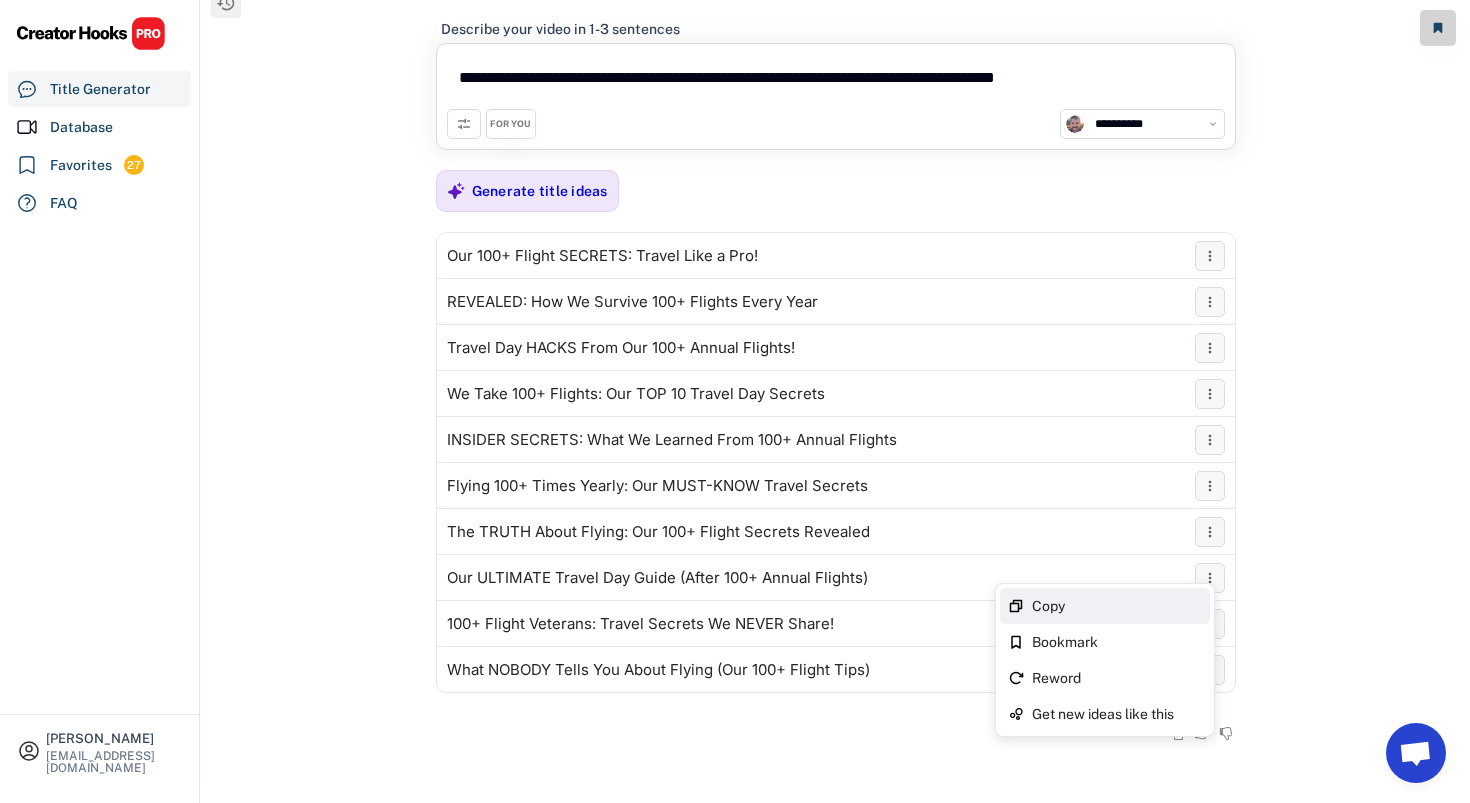 click on "Copy" at bounding box center [1117, 606] 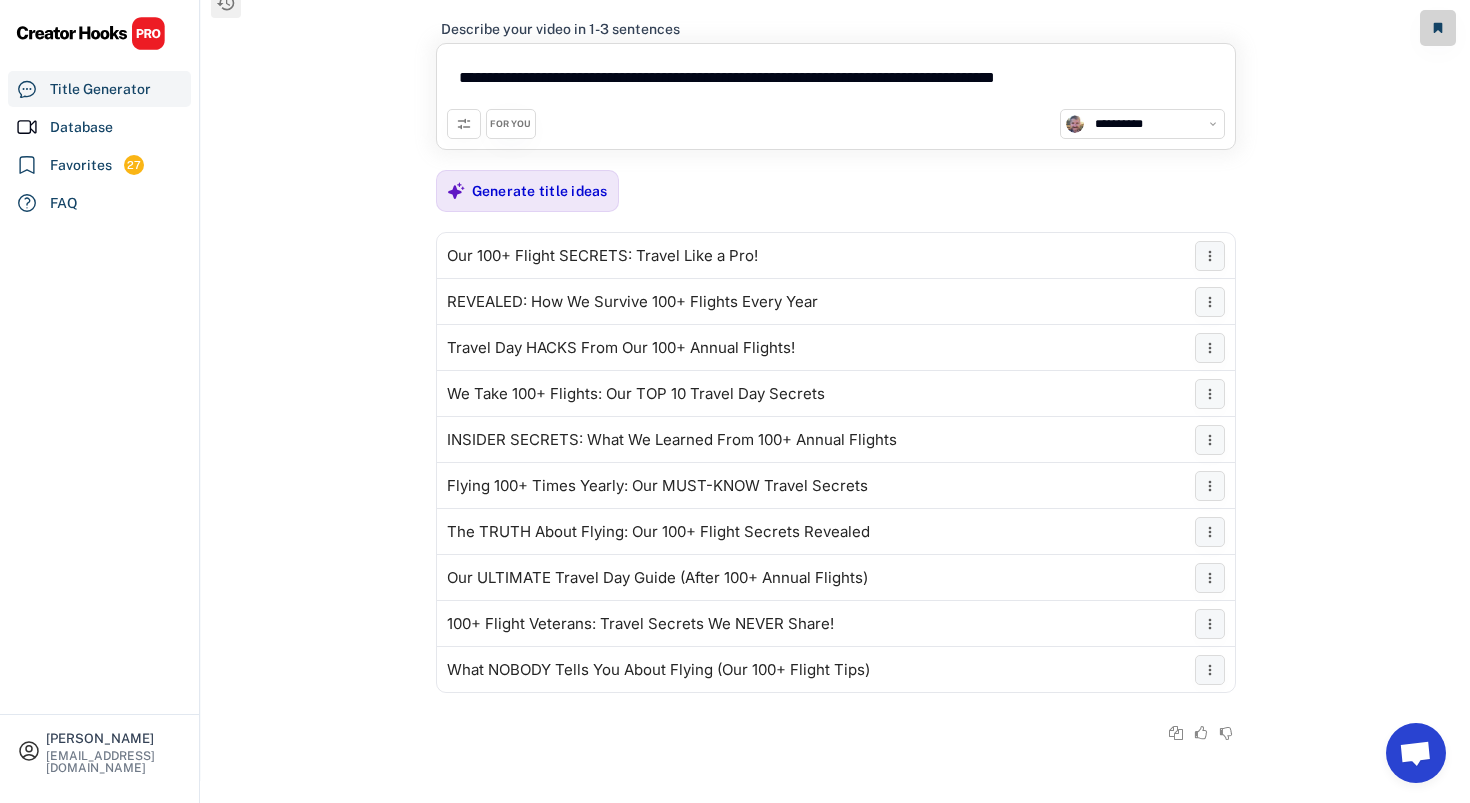 click on "FOR YOU" at bounding box center (510, 124) 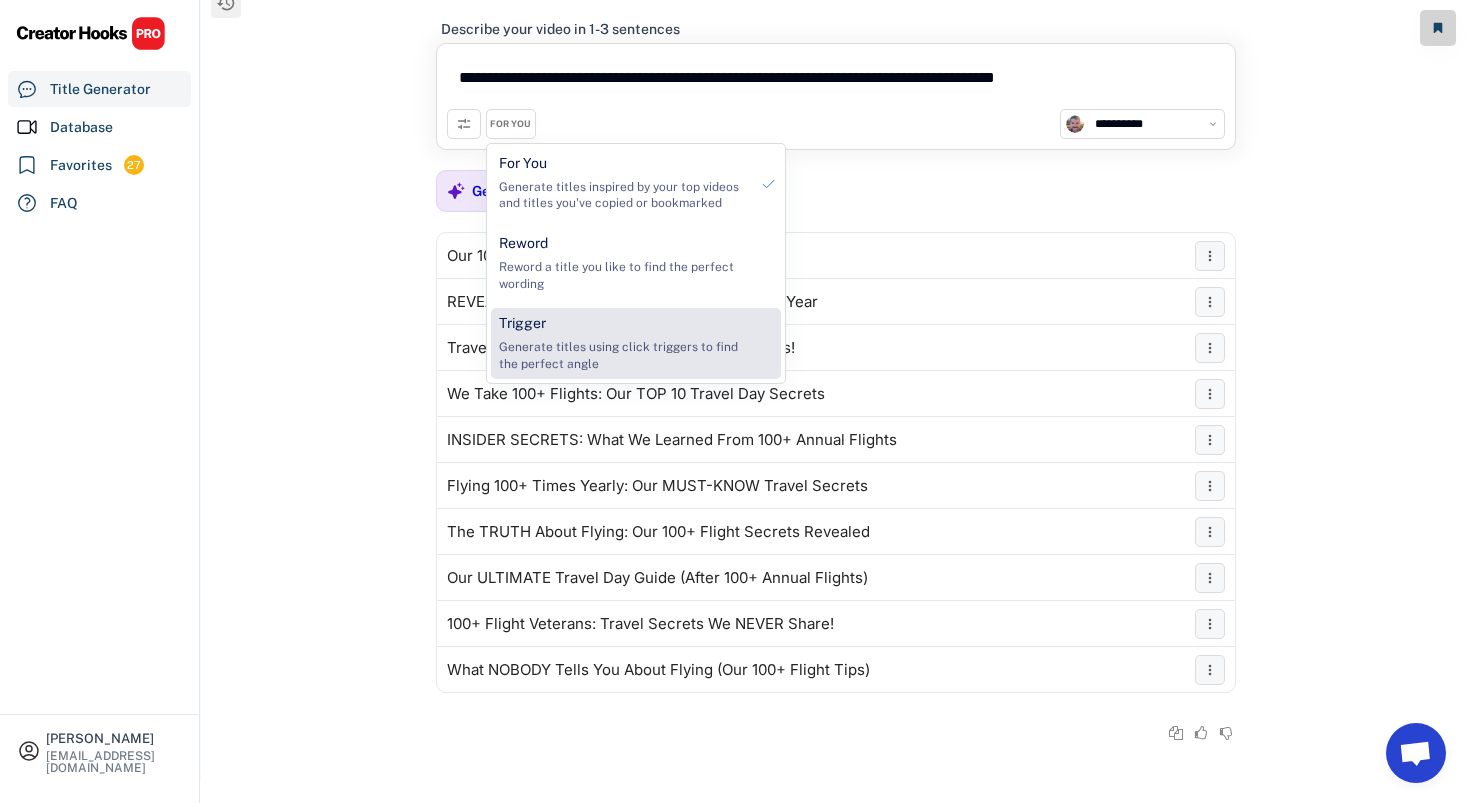 click on "Generate titles using click triggers to find the perfect angle" at bounding box center (623, 356) 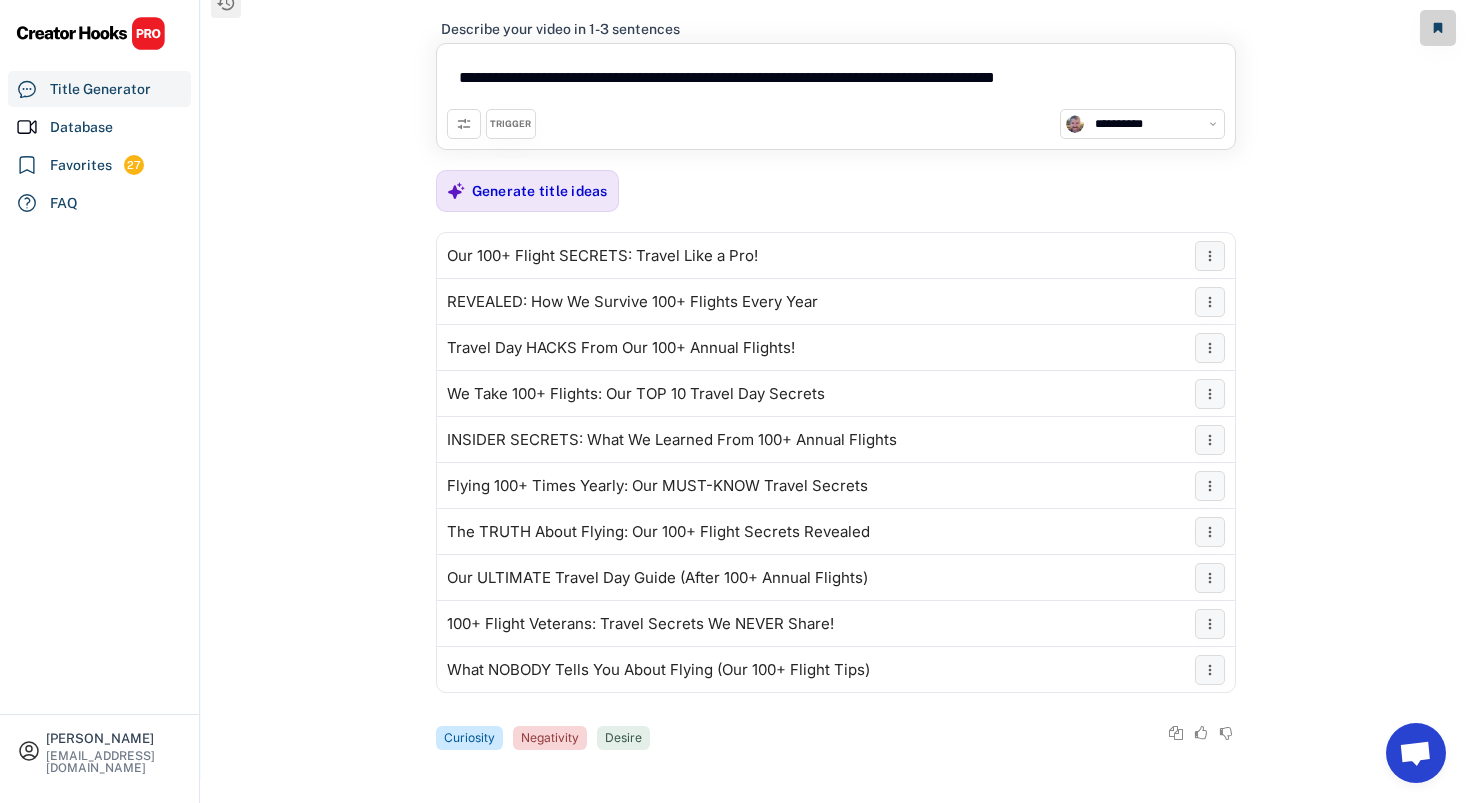 click at bounding box center (464, 124) 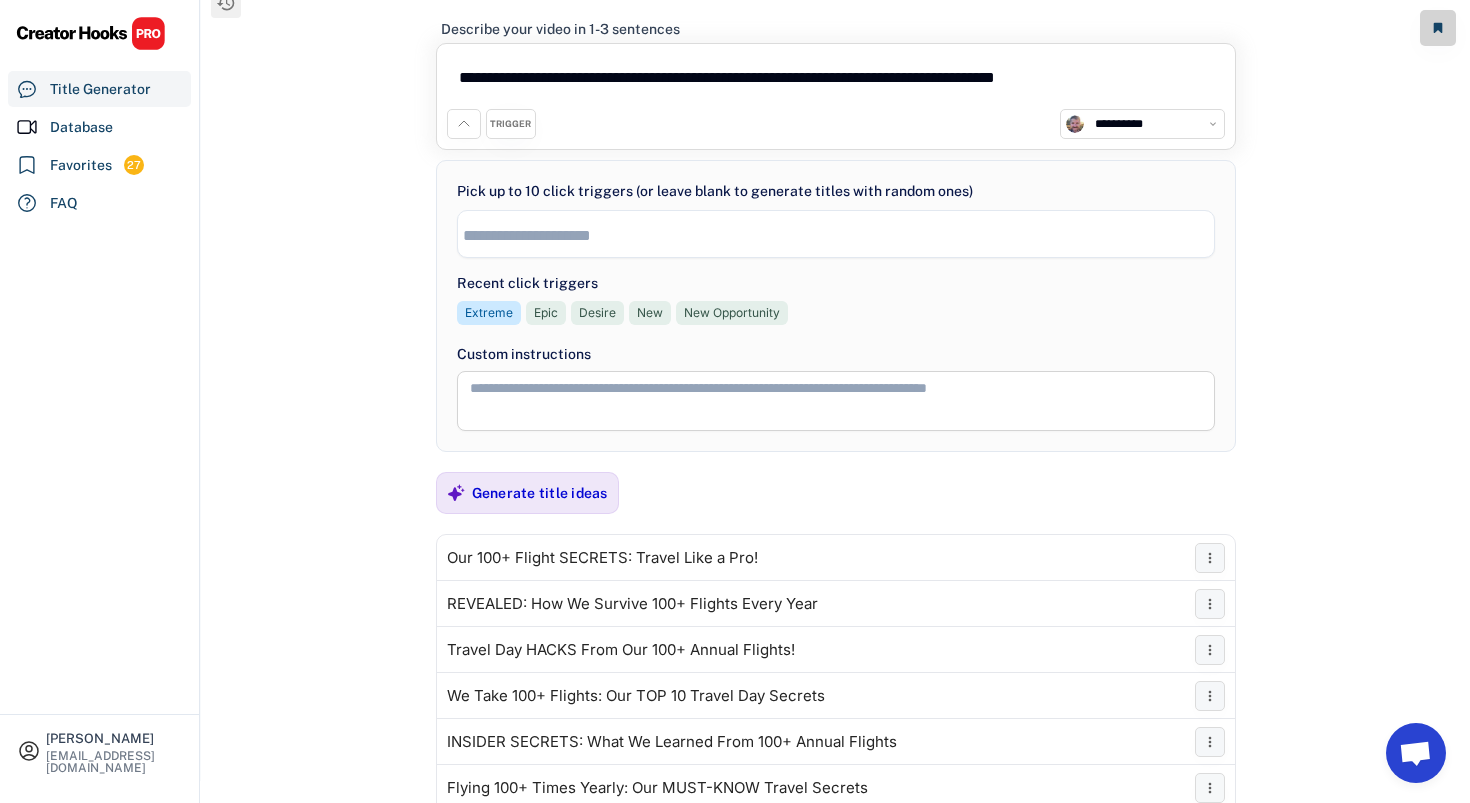 click at bounding box center (841, 235) 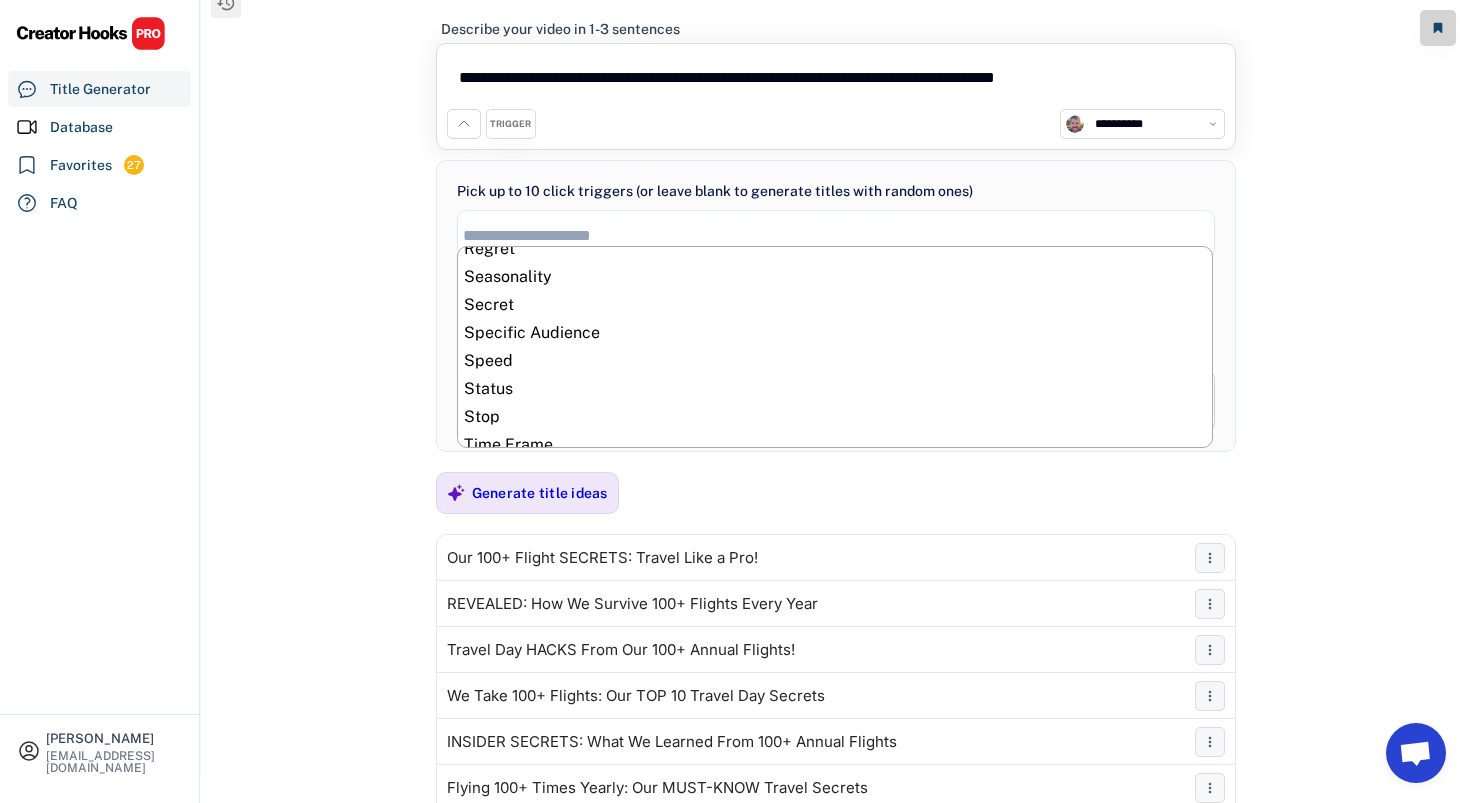 scroll, scrollTop: 850, scrollLeft: 0, axis: vertical 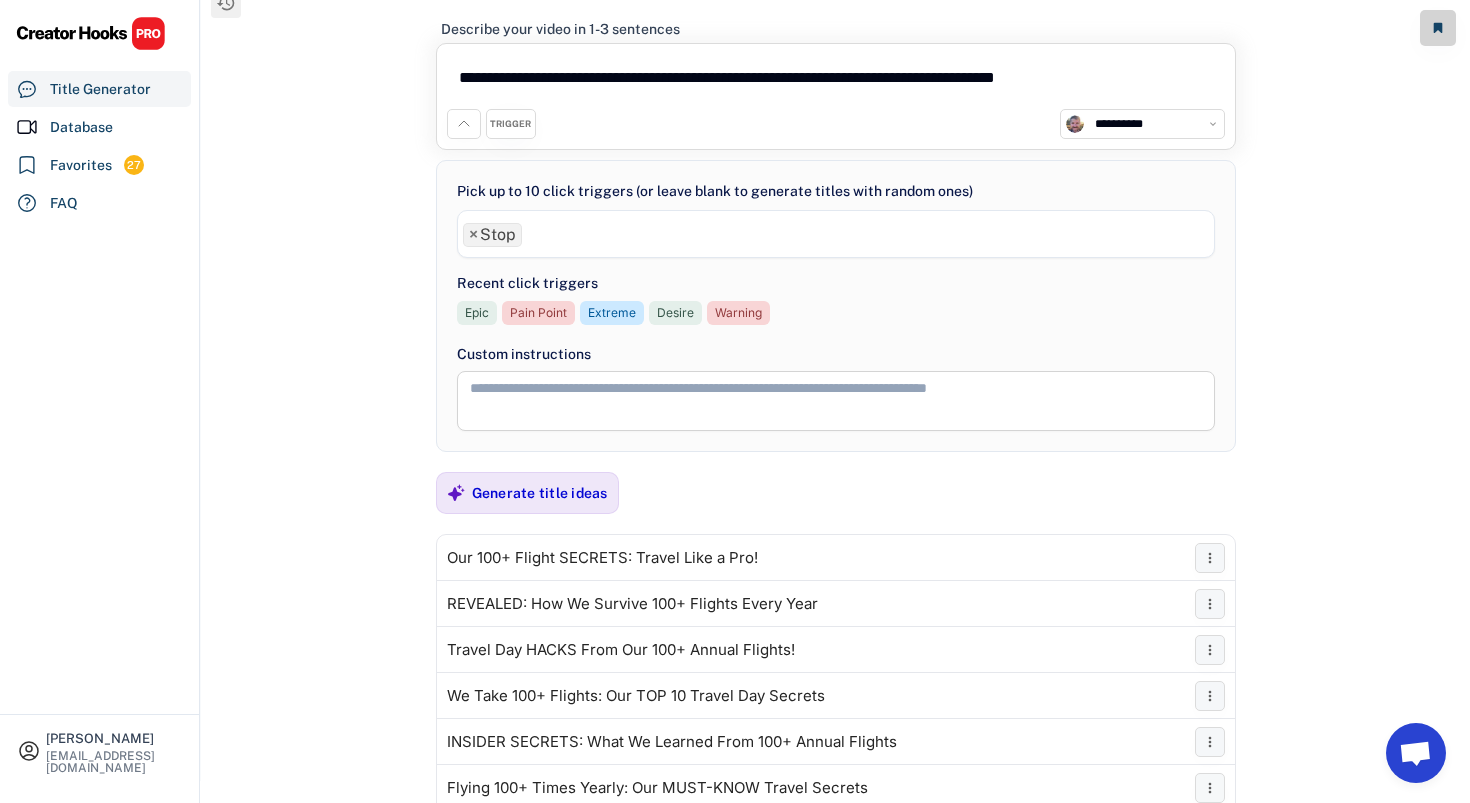 click on "× Stop" at bounding box center (836, 232) 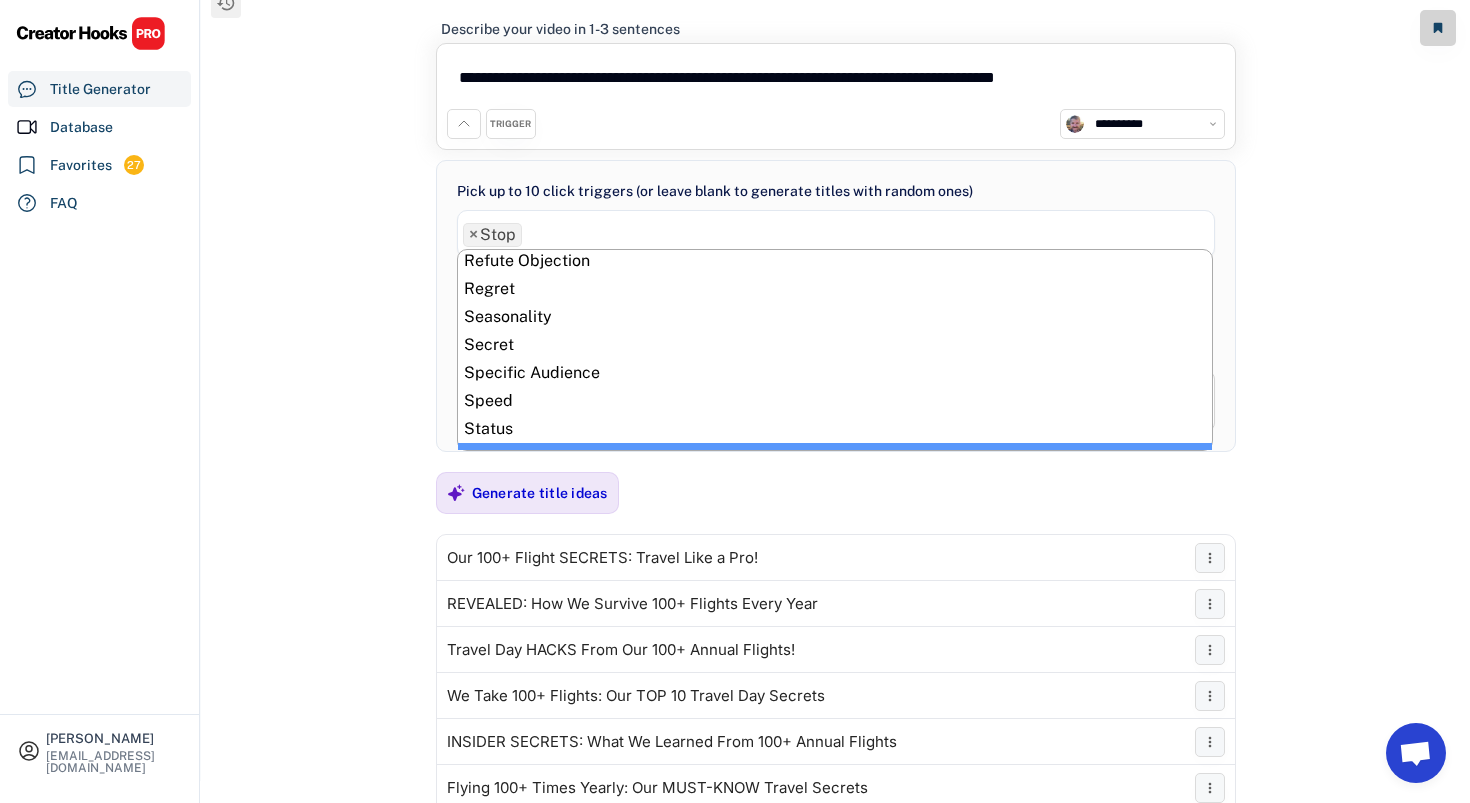 scroll, scrollTop: 800, scrollLeft: 0, axis: vertical 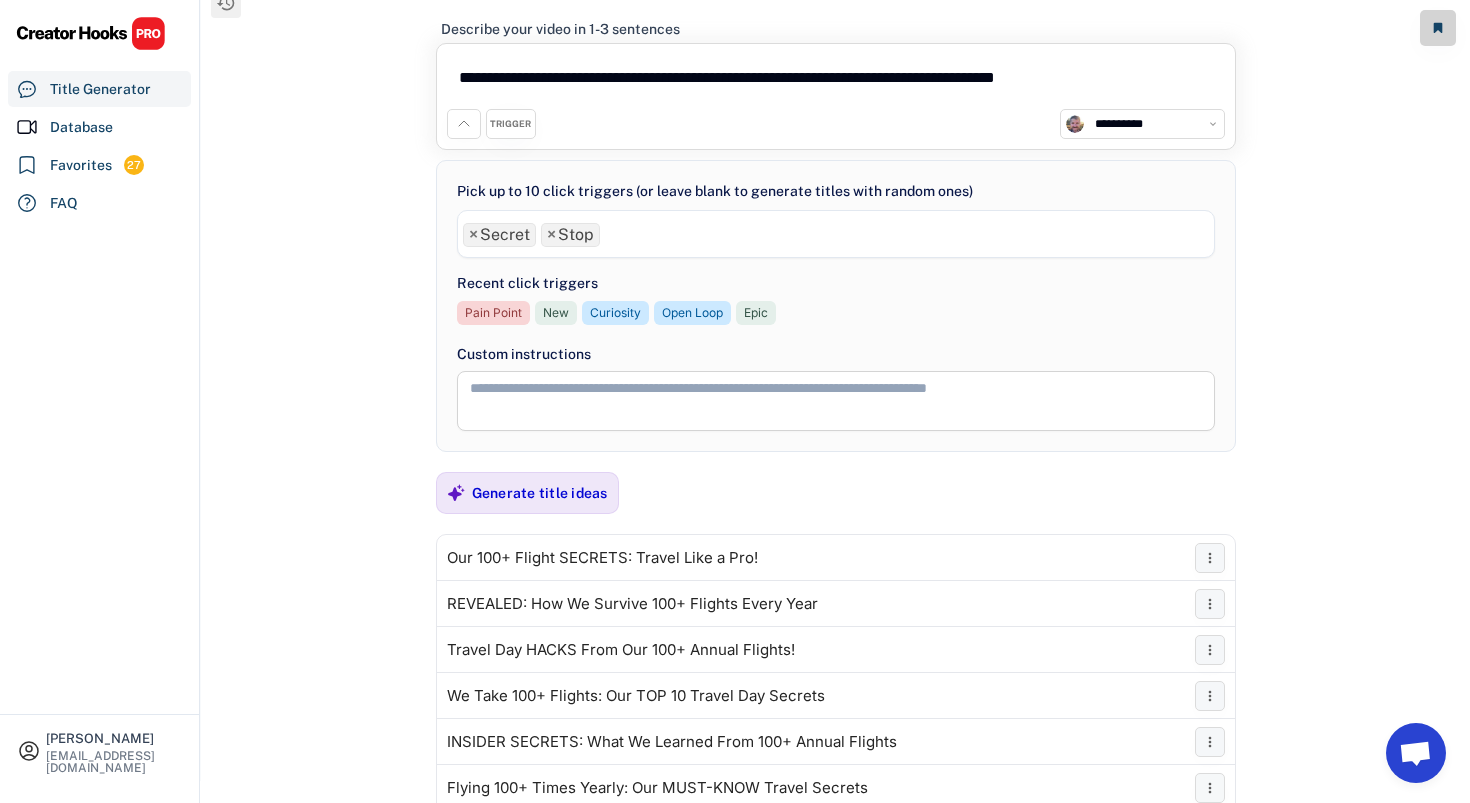 click on "× Secret × Stop" at bounding box center [836, 232] 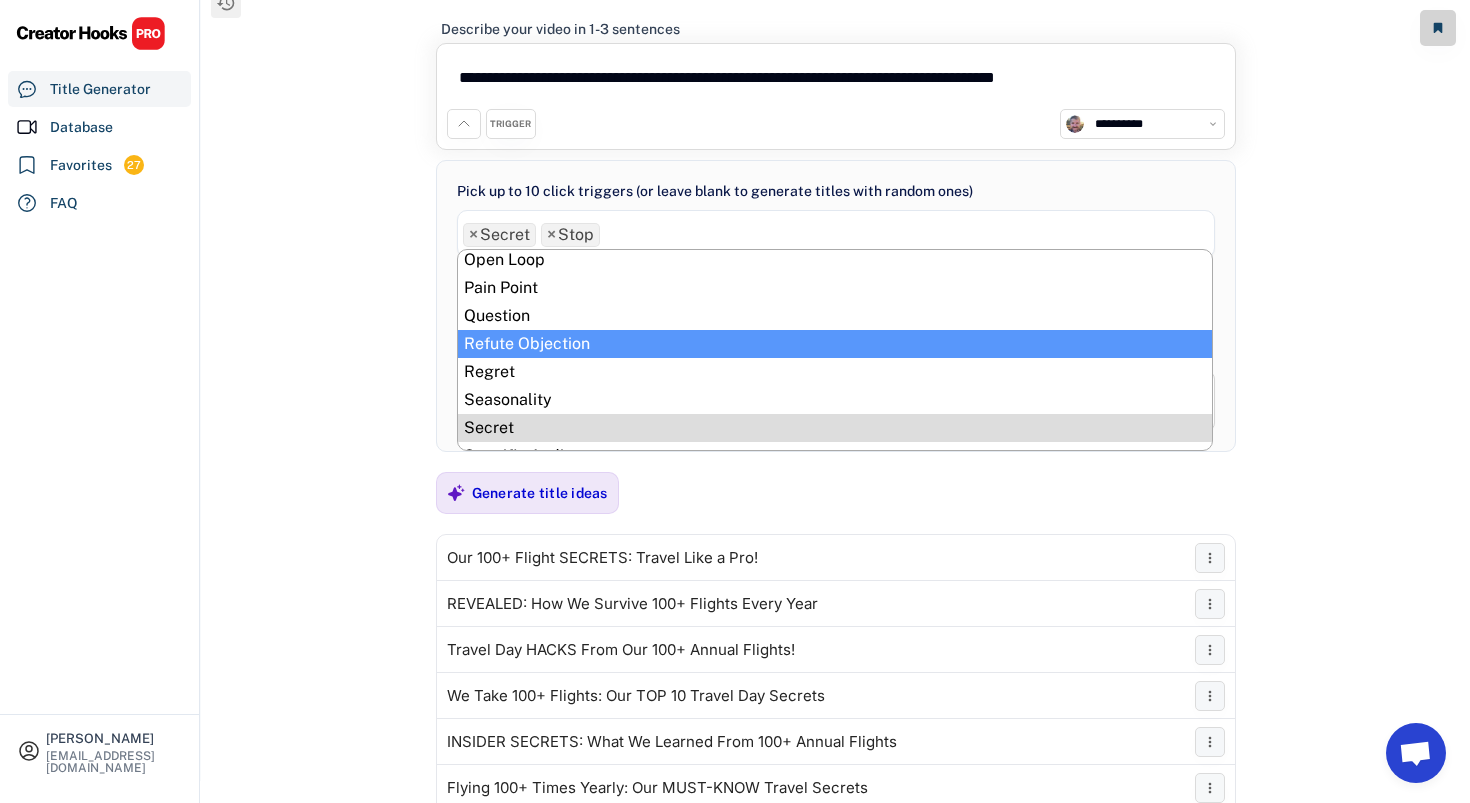 scroll, scrollTop: 710, scrollLeft: 0, axis: vertical 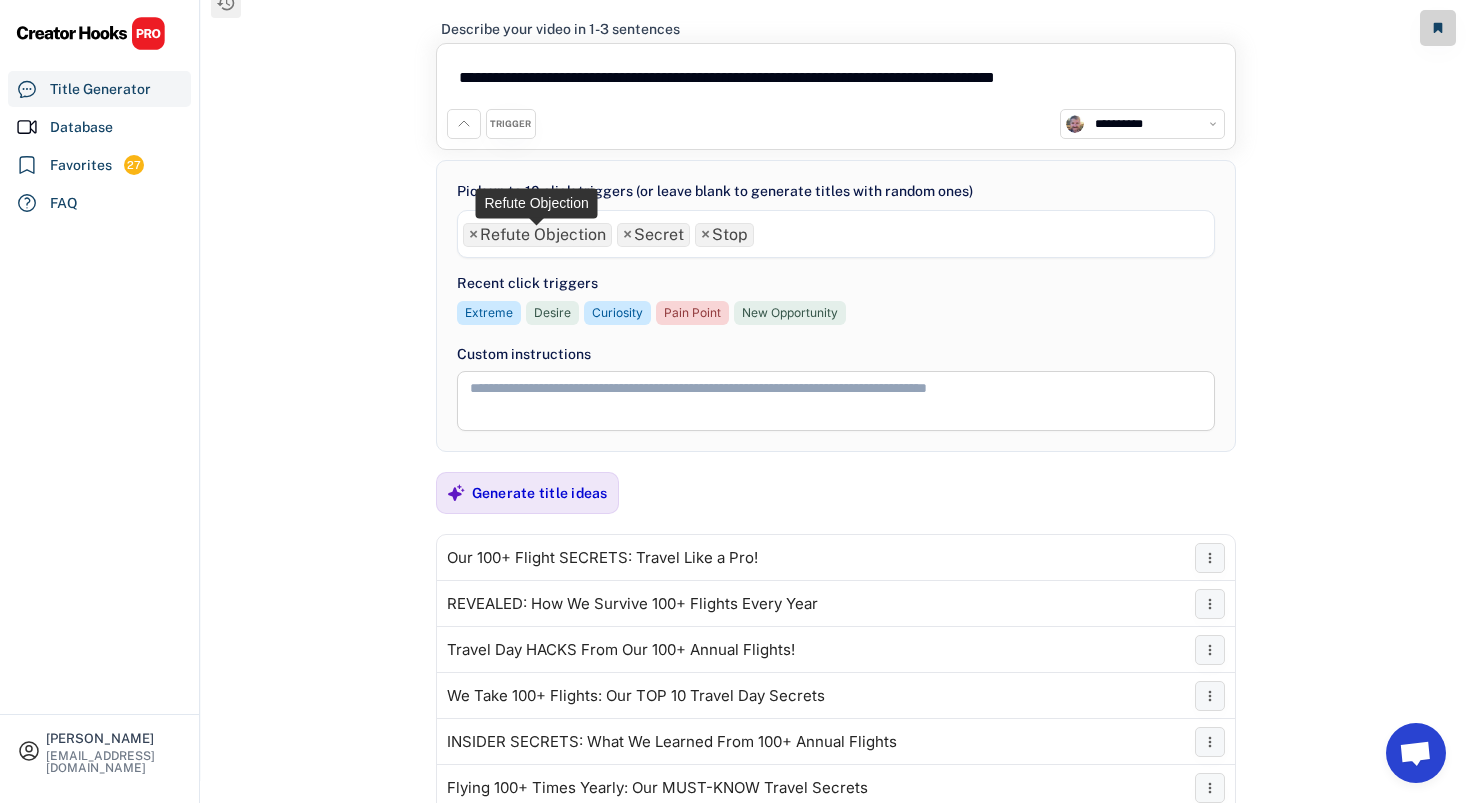 click on "×" at bounding box center (473, 235) 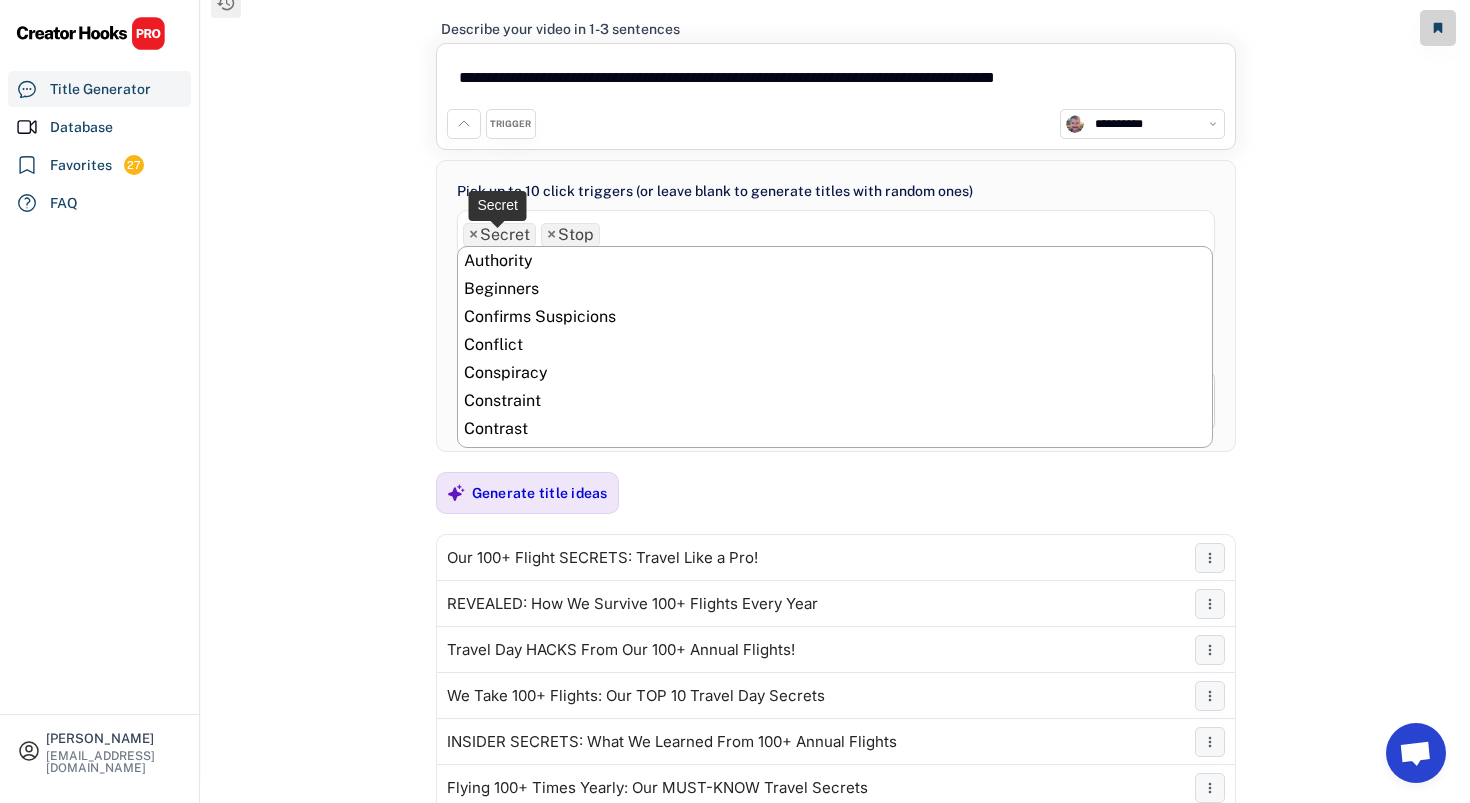 scroll, scrollTop: 784, scrollLeft: 0, axis: vertical 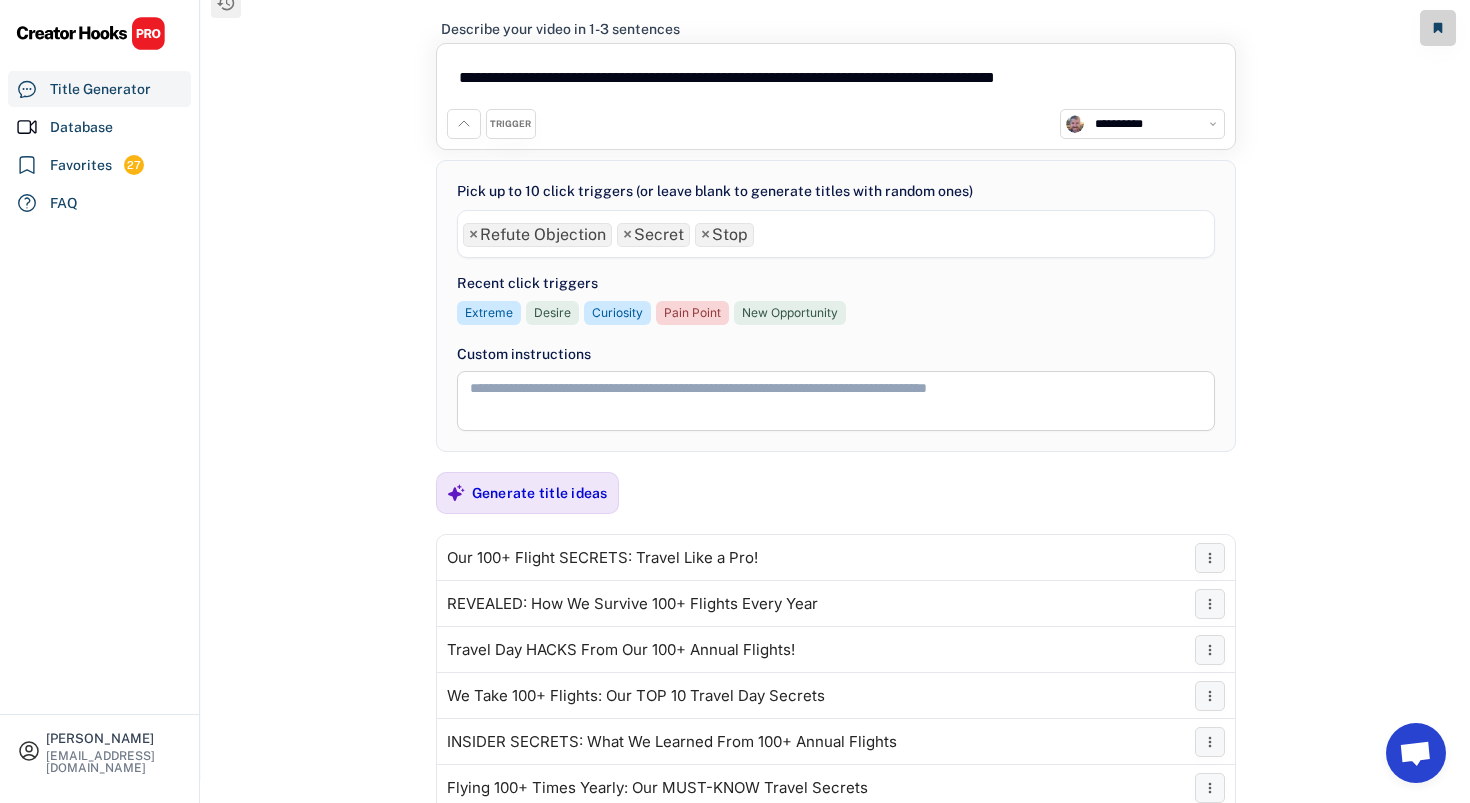 click on "× Refute Objection × Secret × Stop" at bounding box center [836, 232] 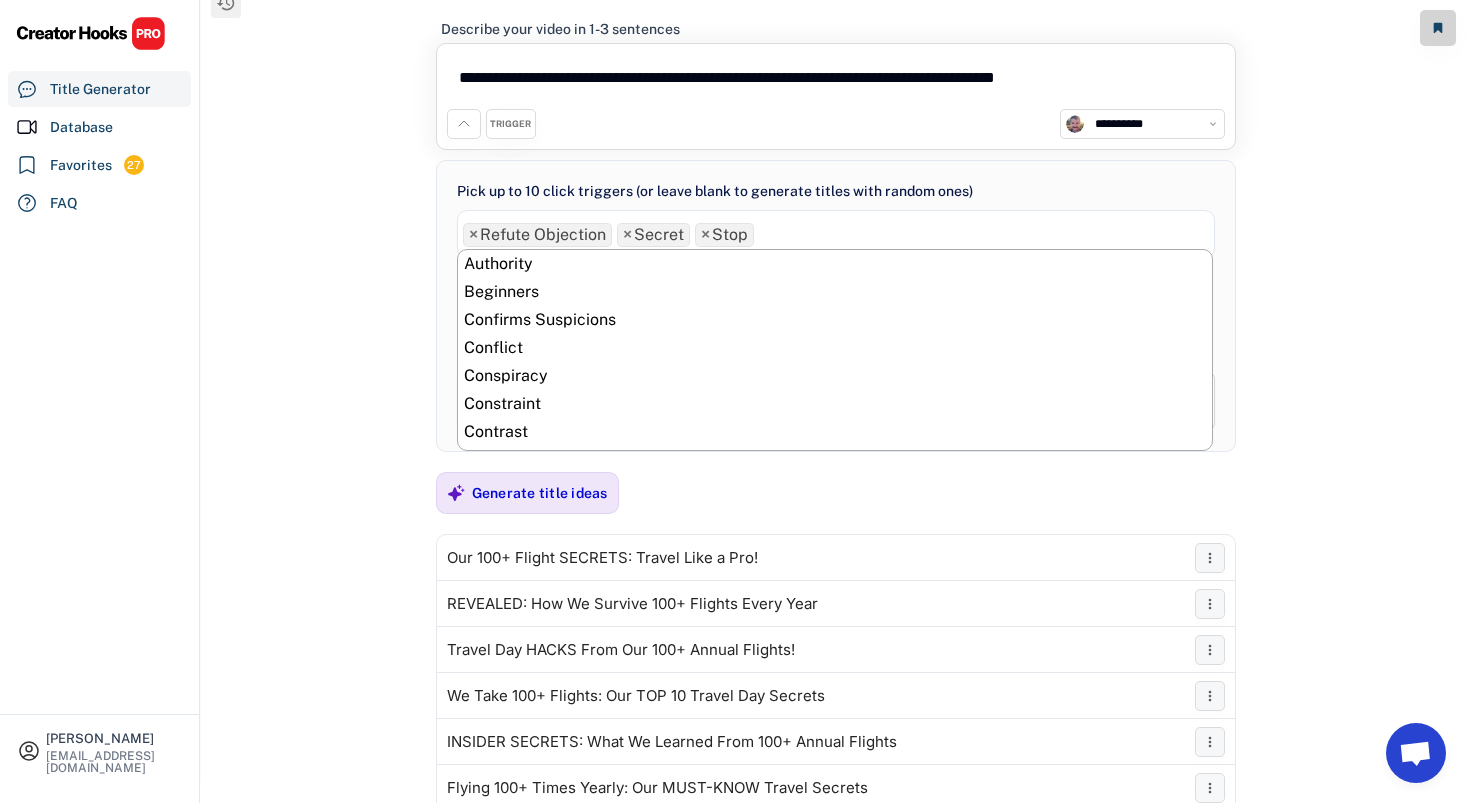 scroll, scrollTop: 784, scrollLeft: 0, axis: vertical 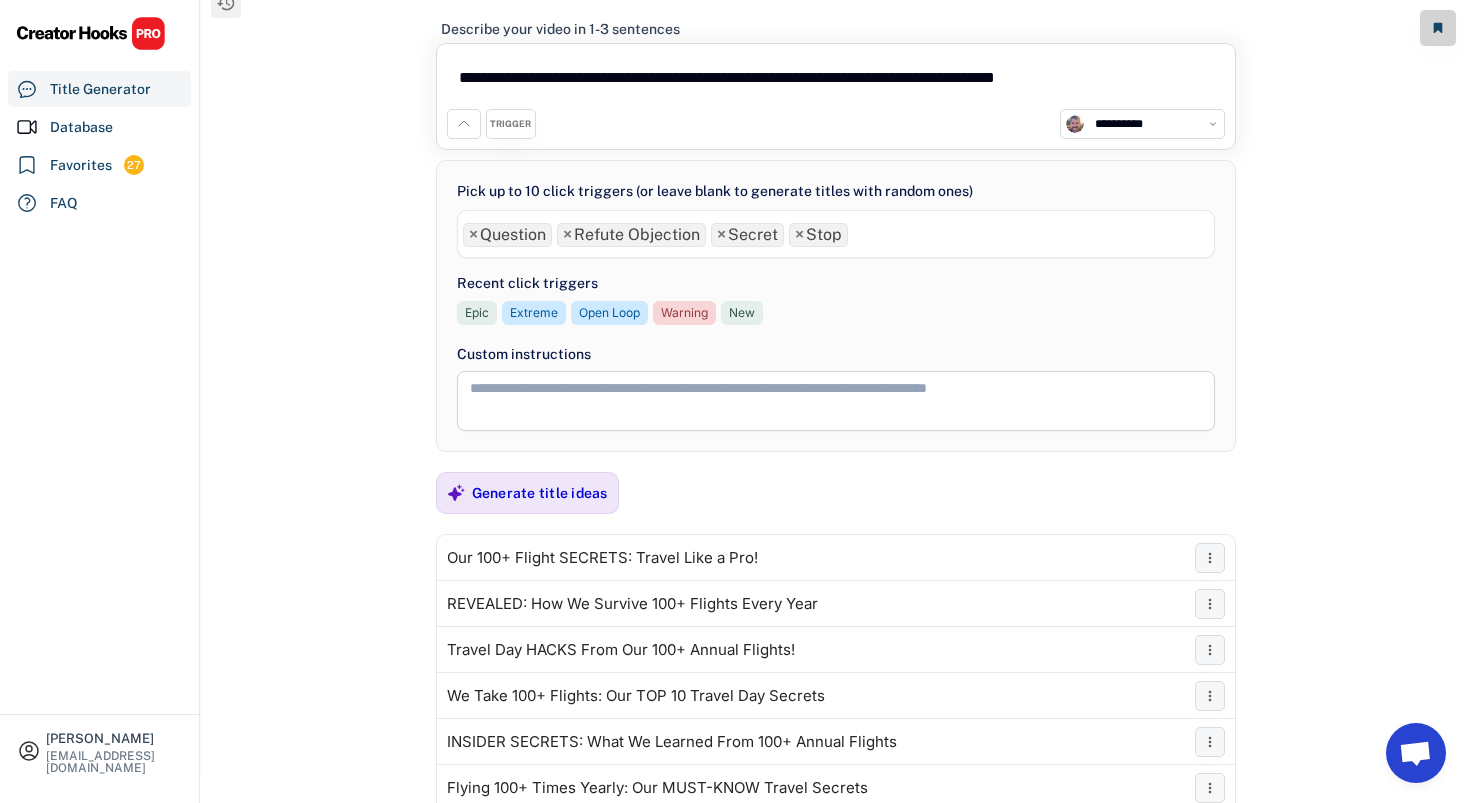 click on "× Question × Refute Objection × Secret × Stop" at bounding box center (836, 232) 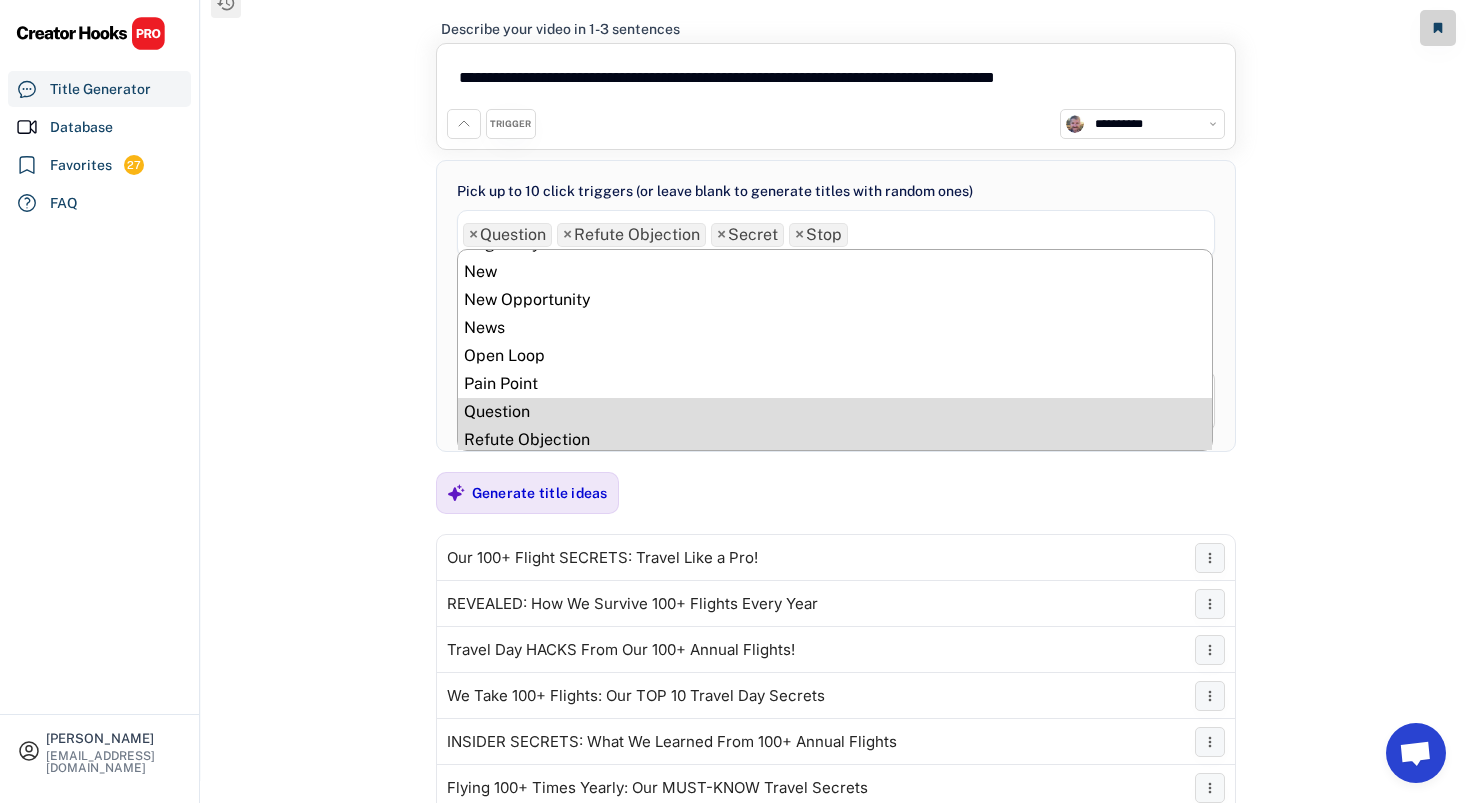 scroll, scrollTop: 632, scrollLeft: 0, axis: vertical 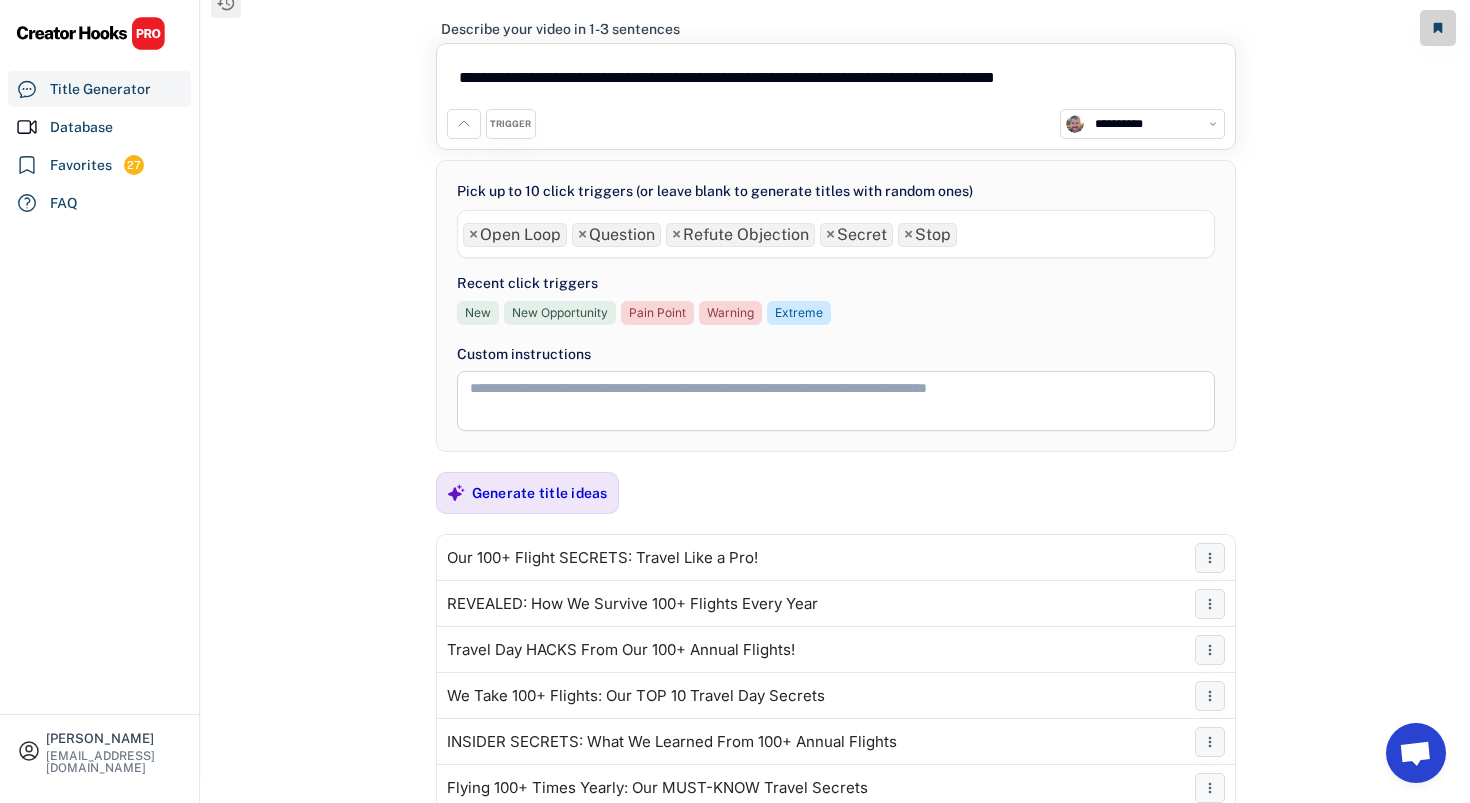 click on "× Open Loop × Question × Refute Objection × Secret × Stop" at bounding box center [836, 232] 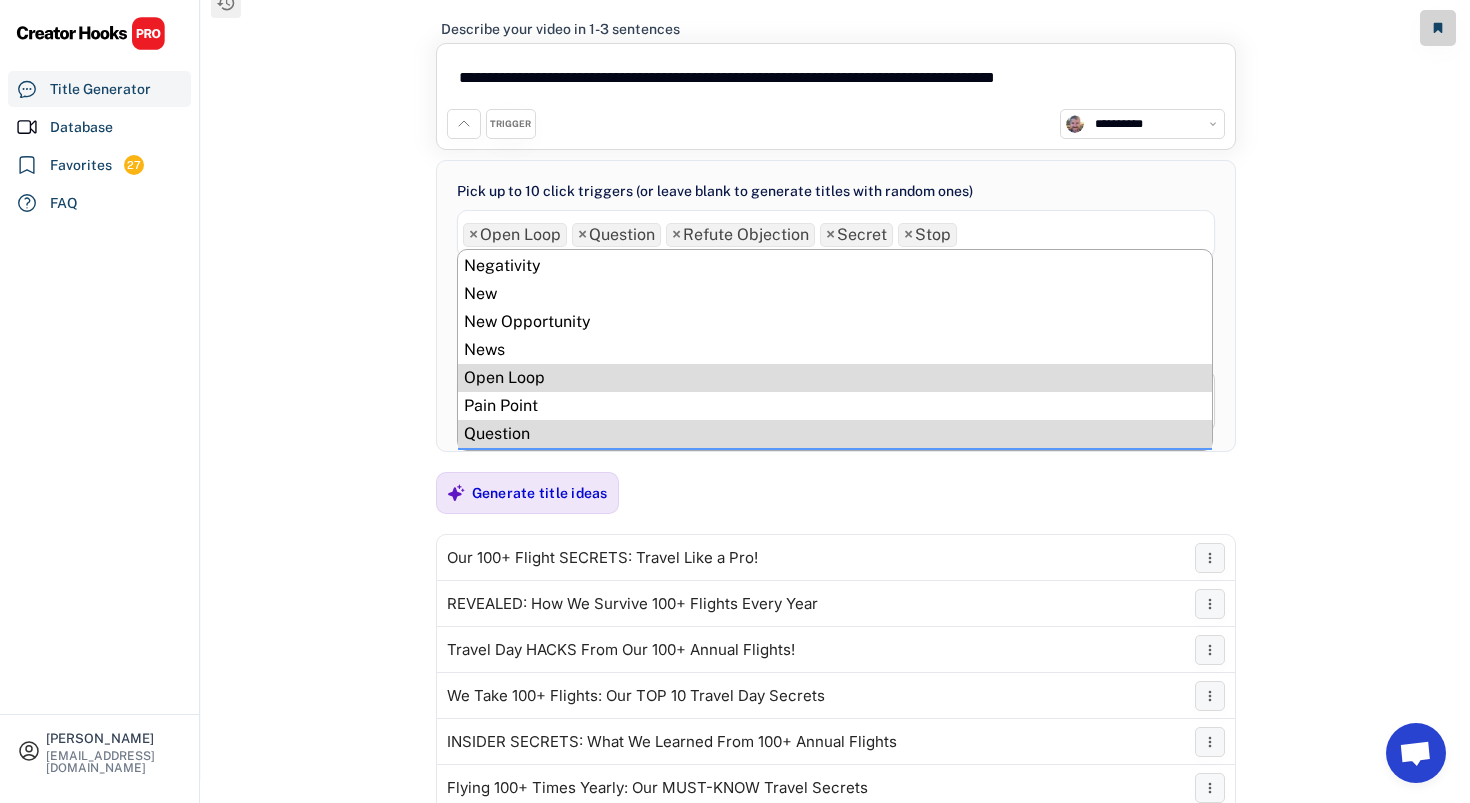 scroll, scrollTop: 606, scrollLeft: 0, axis: vertical 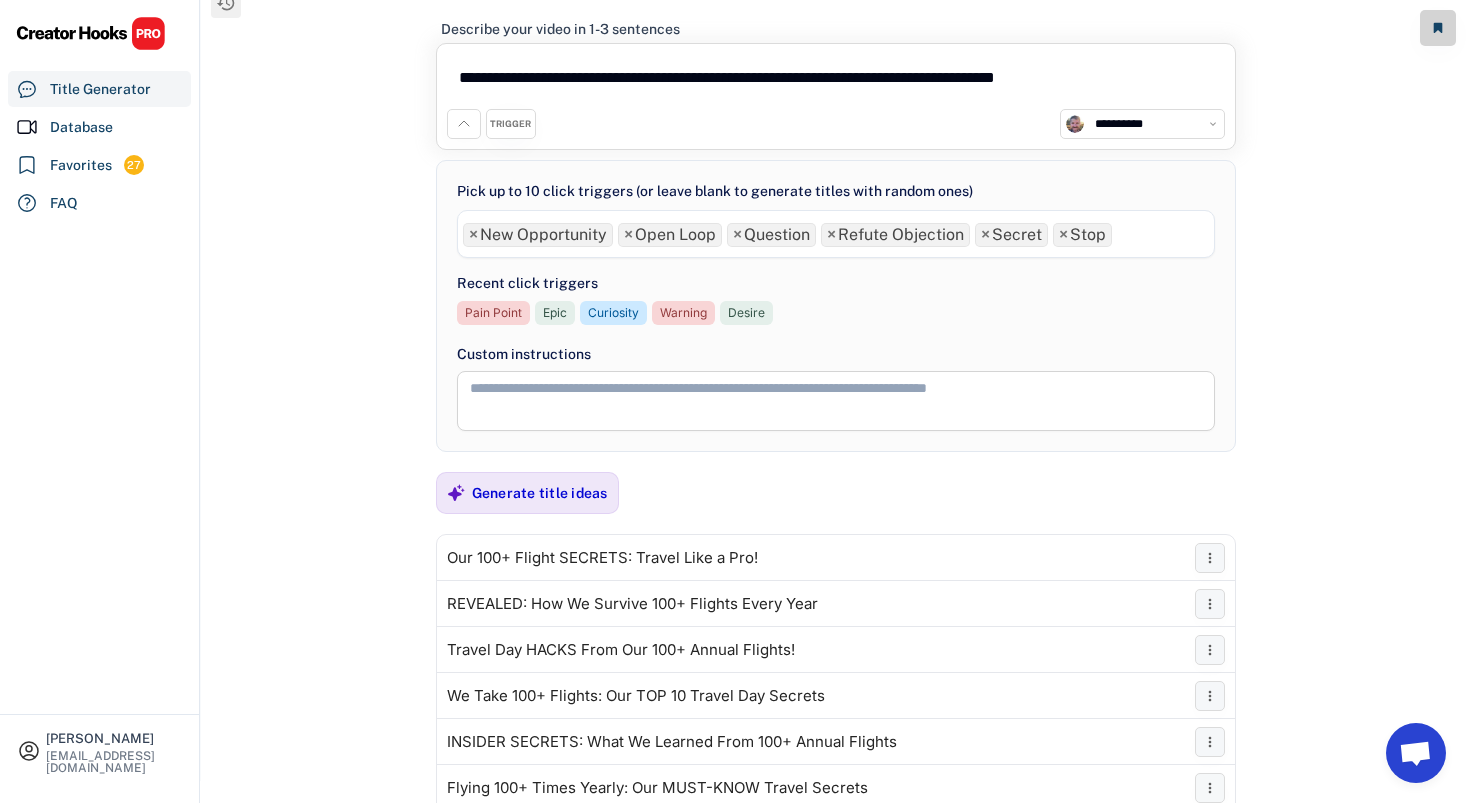 click on "**********" at bounding box center (836, 234) 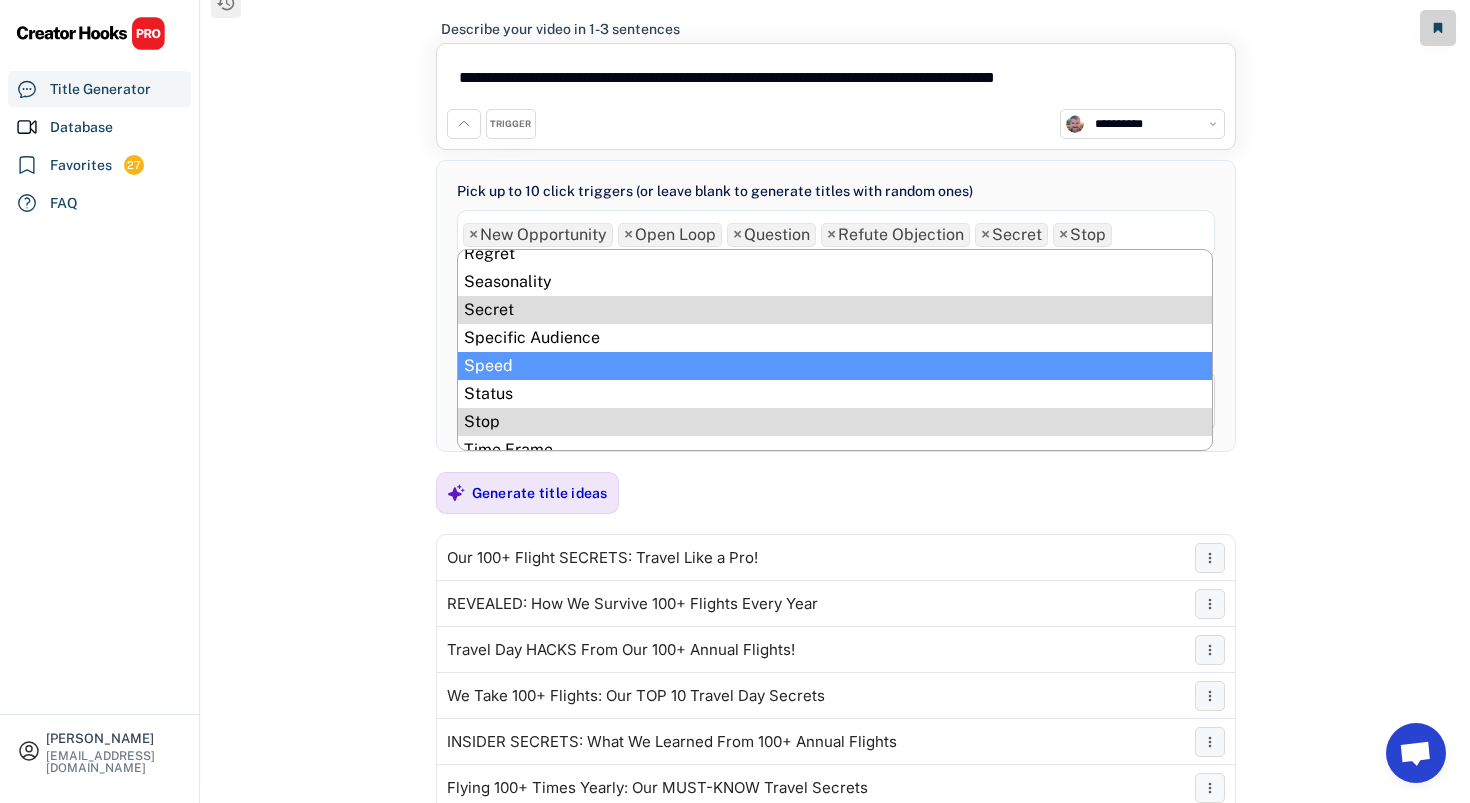 scroll, scrollTop: 820, scrollLeft: 0, axis: vertical 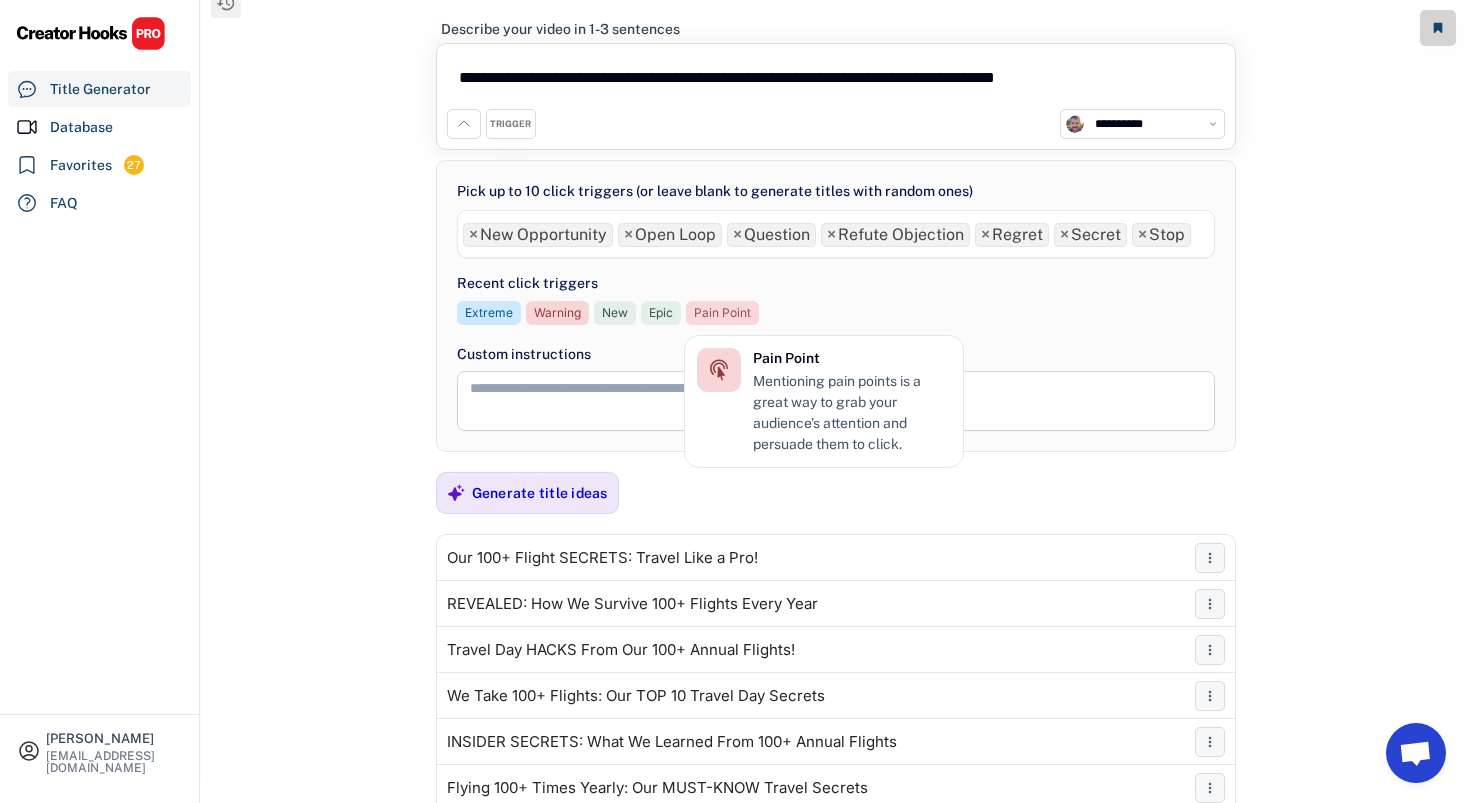 click on "Pain Point" at bounding box center [722, 313] 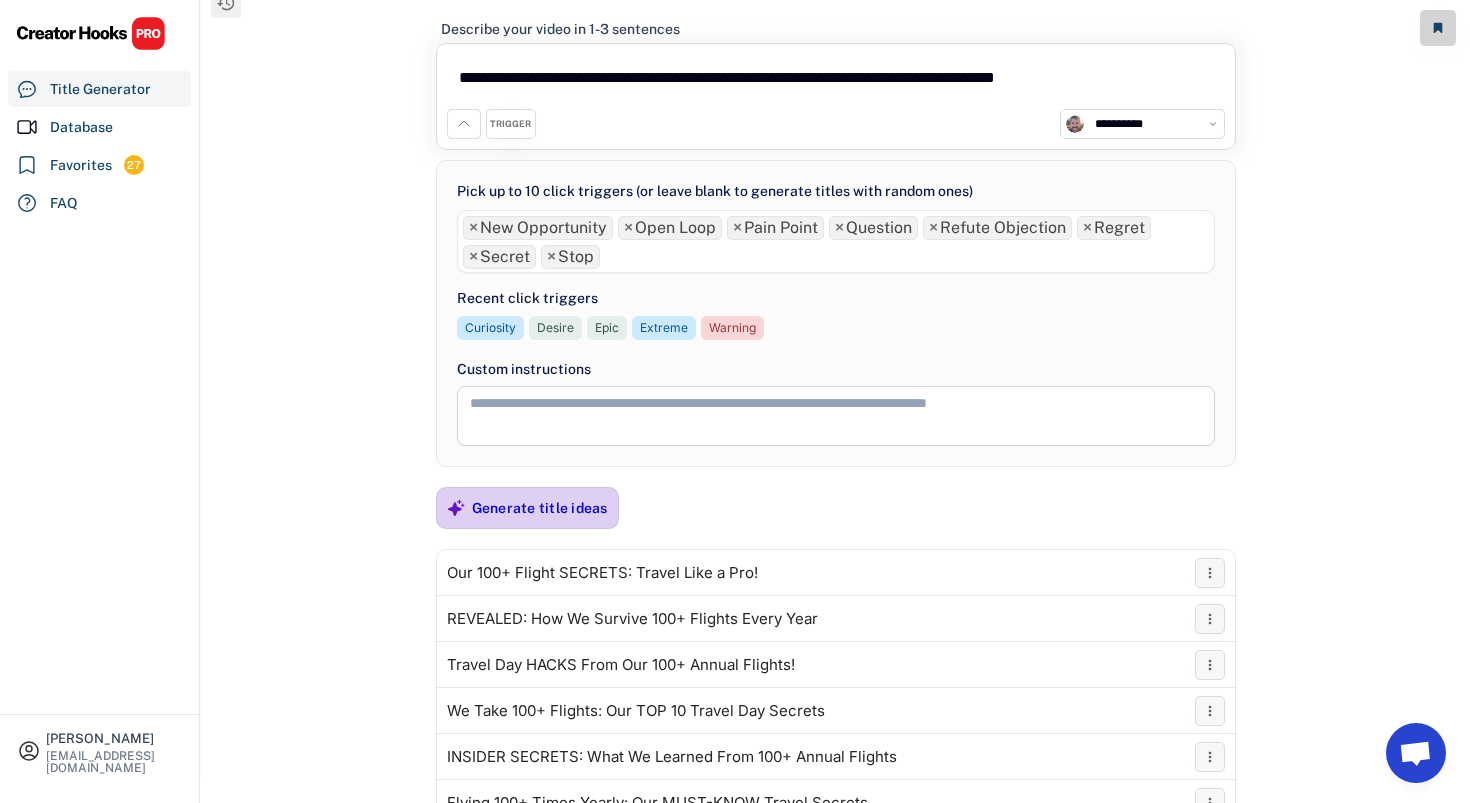 click on "Generate title ideas" at bounding box center [540, 508] 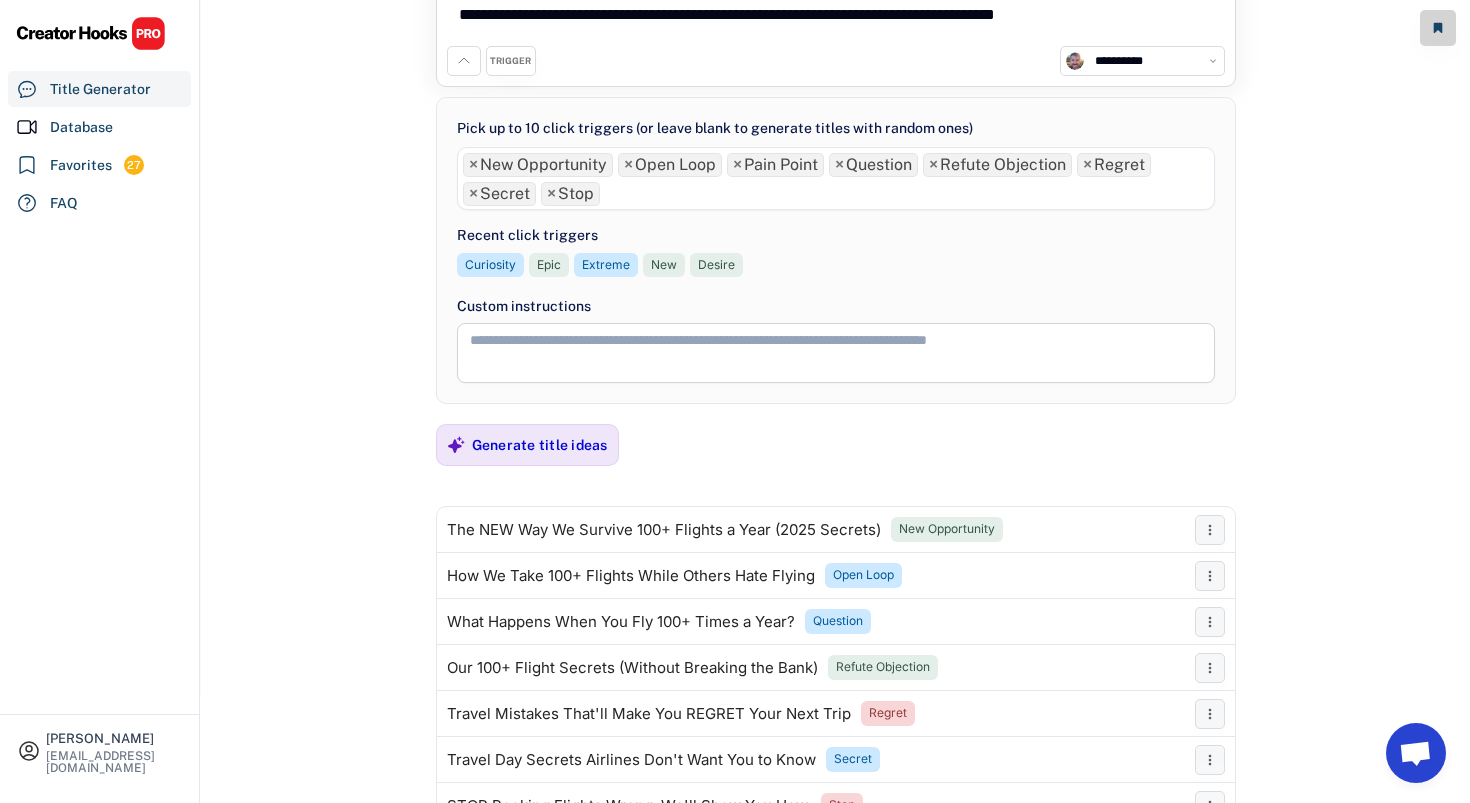 scroll, scrollTop: 101, scrollLeft: 0, axis: vertical 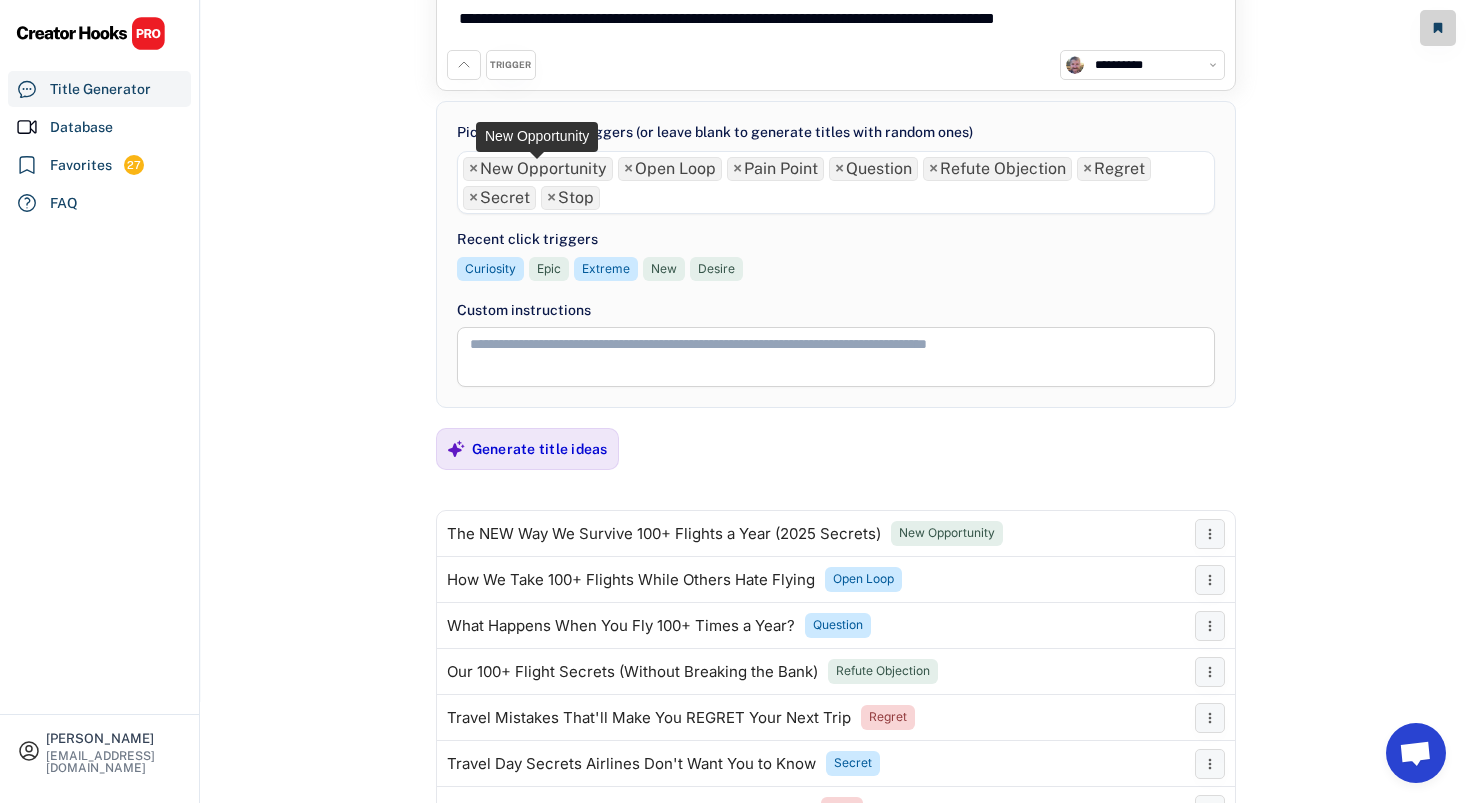 click on "×" at bounding box center [473, 169] 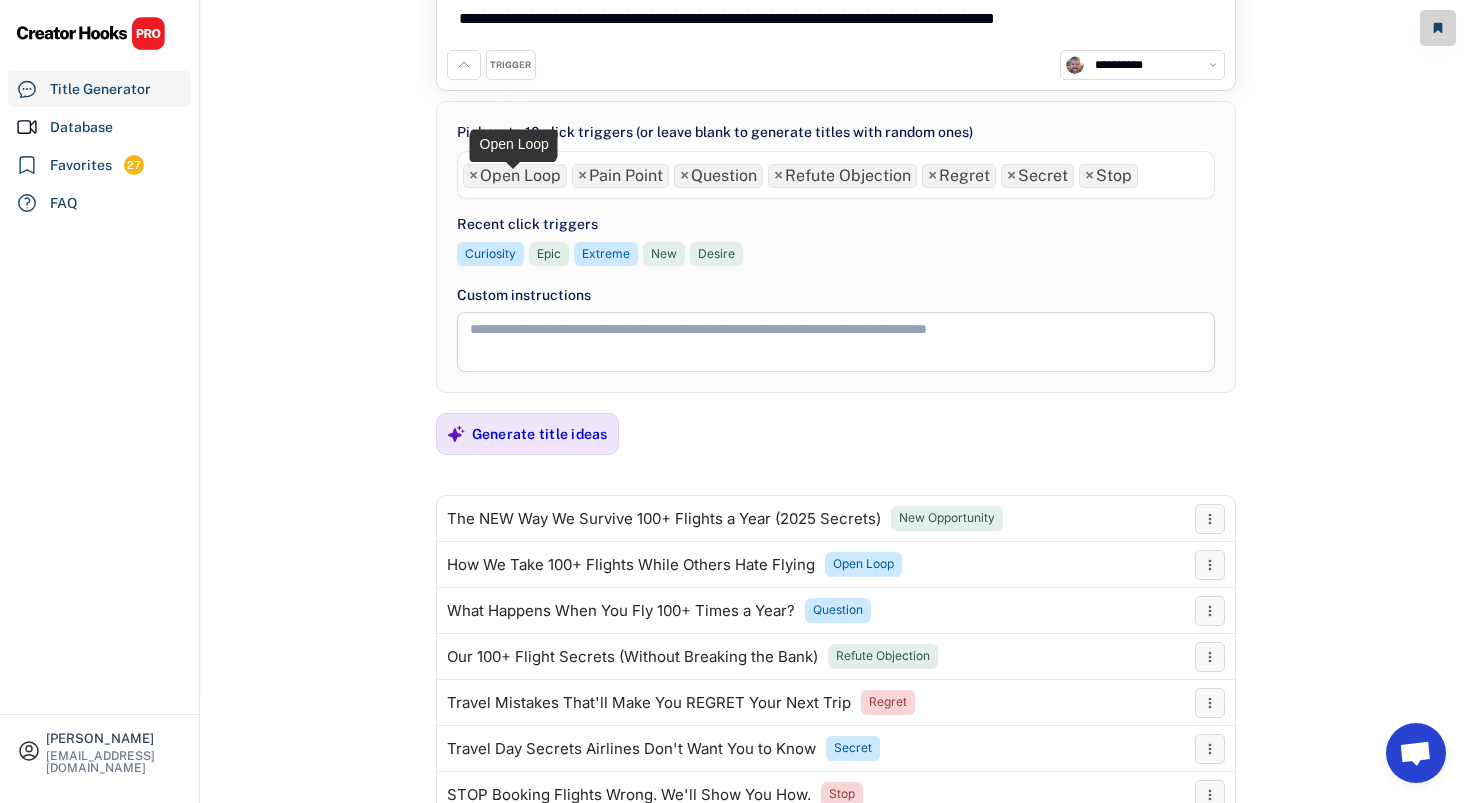select on "**********" 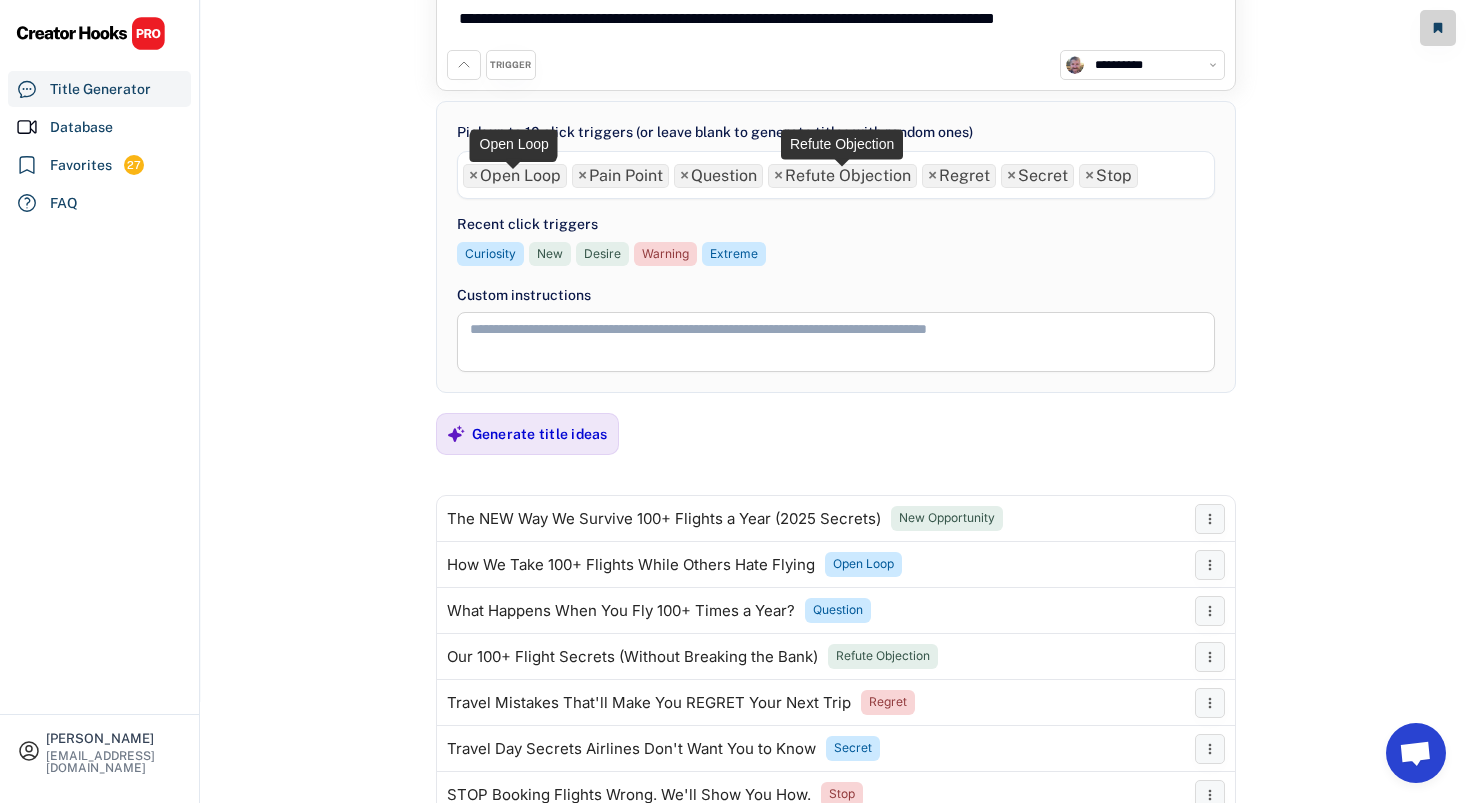 click on "×" at bounding box center (778, 176) 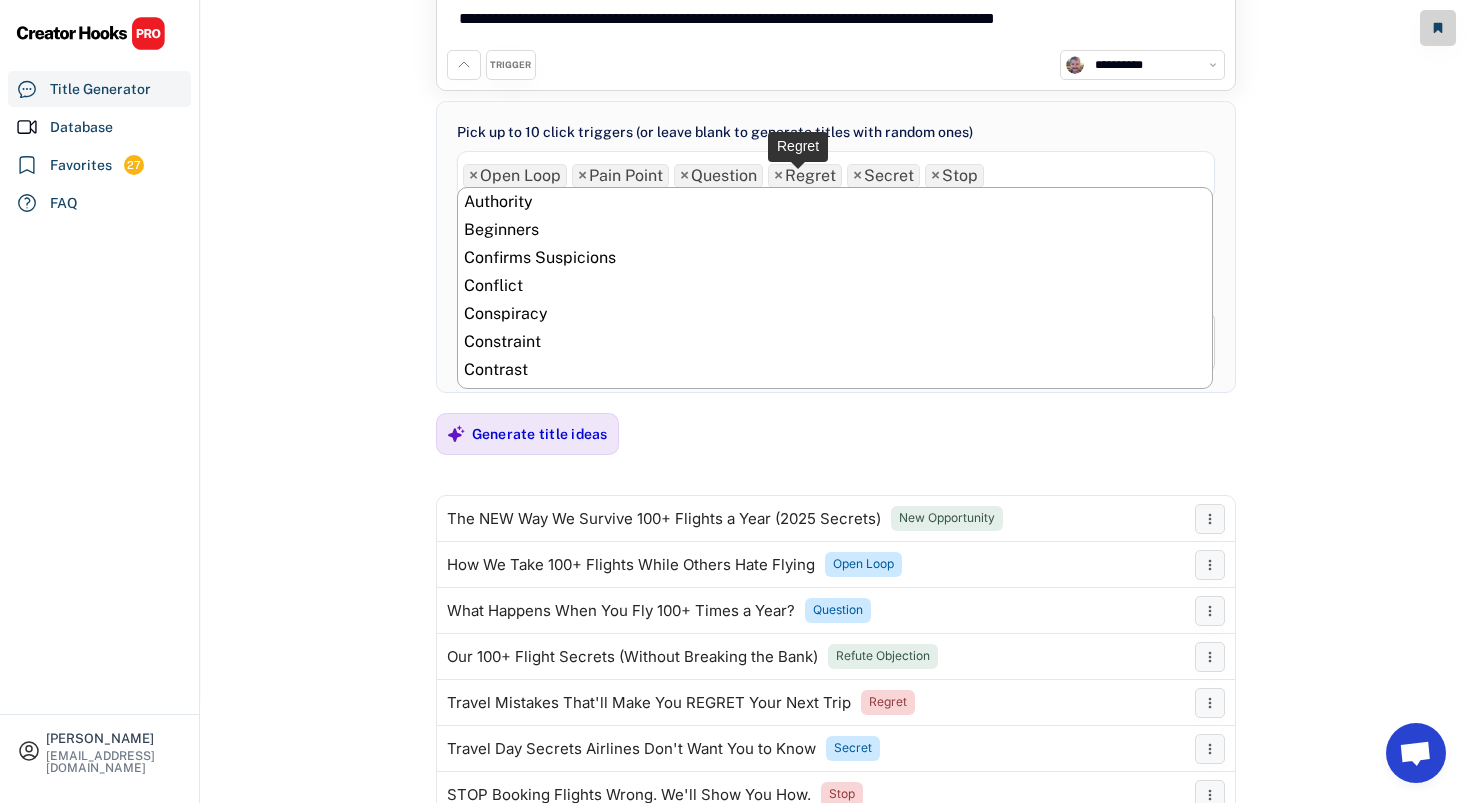 scroll, scrollTop: 672, scrollLeft: 0, axis: vertical 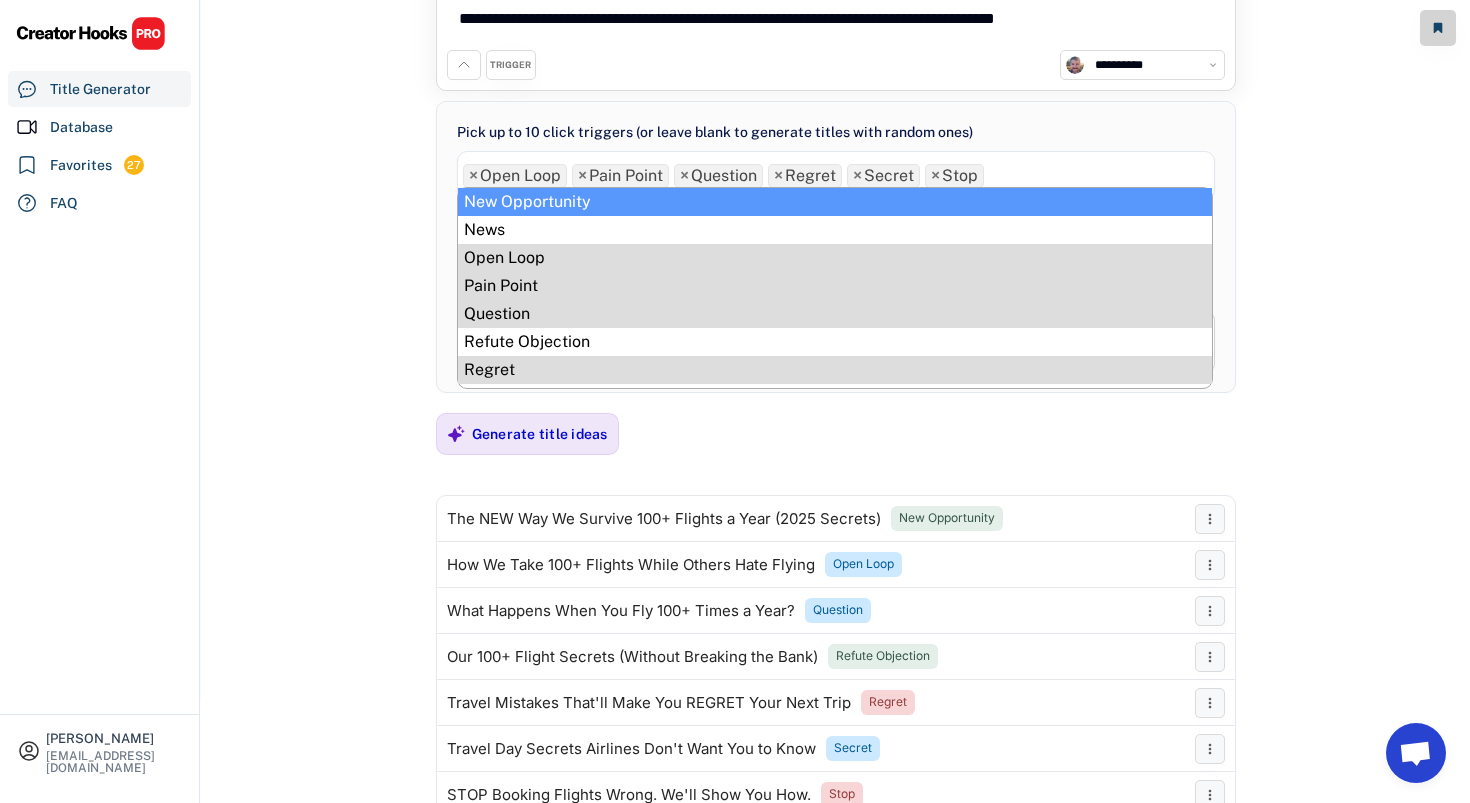 click on "**********" at bounding box center [835, 300] 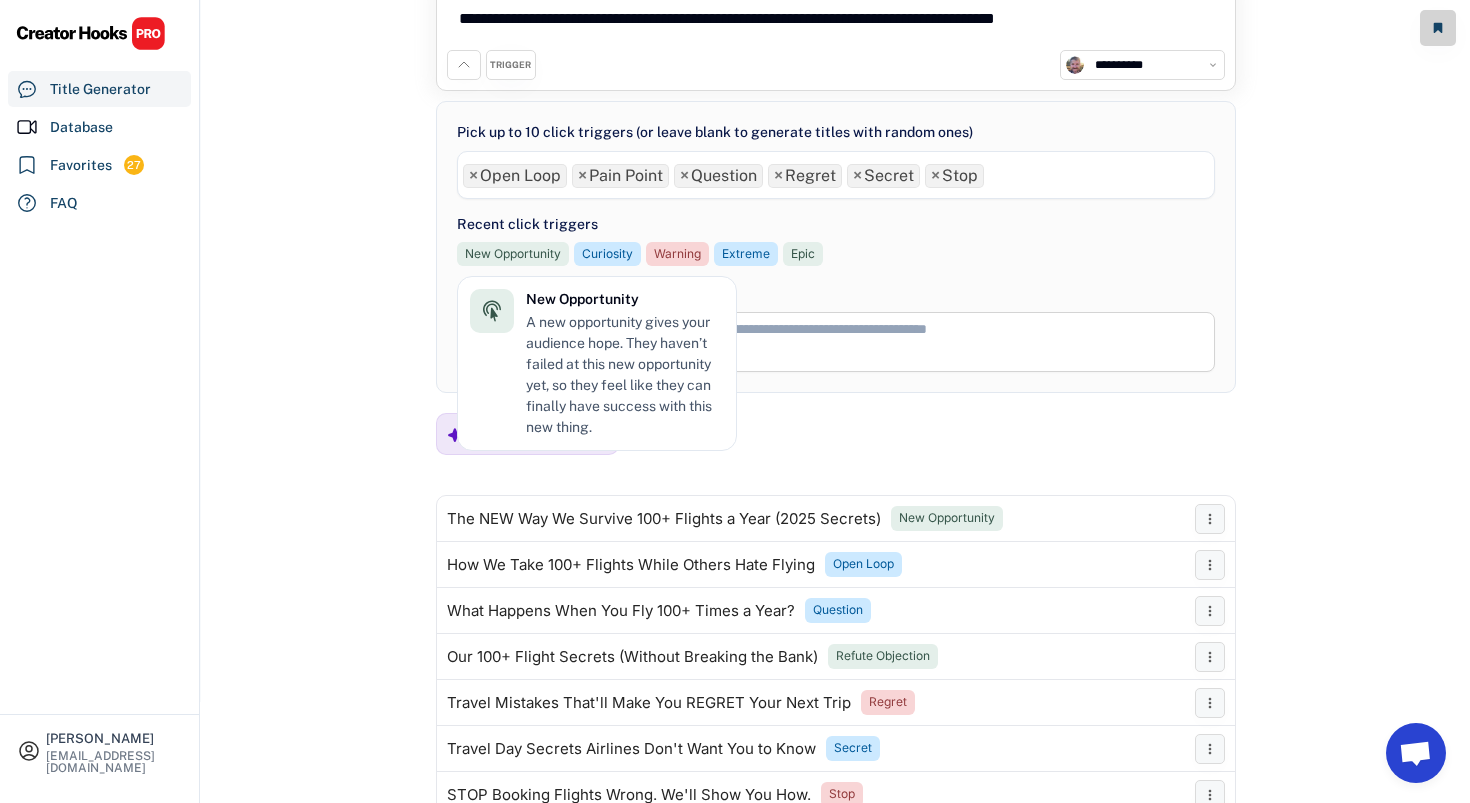 click on "**********" at bounding box center [835, 300] 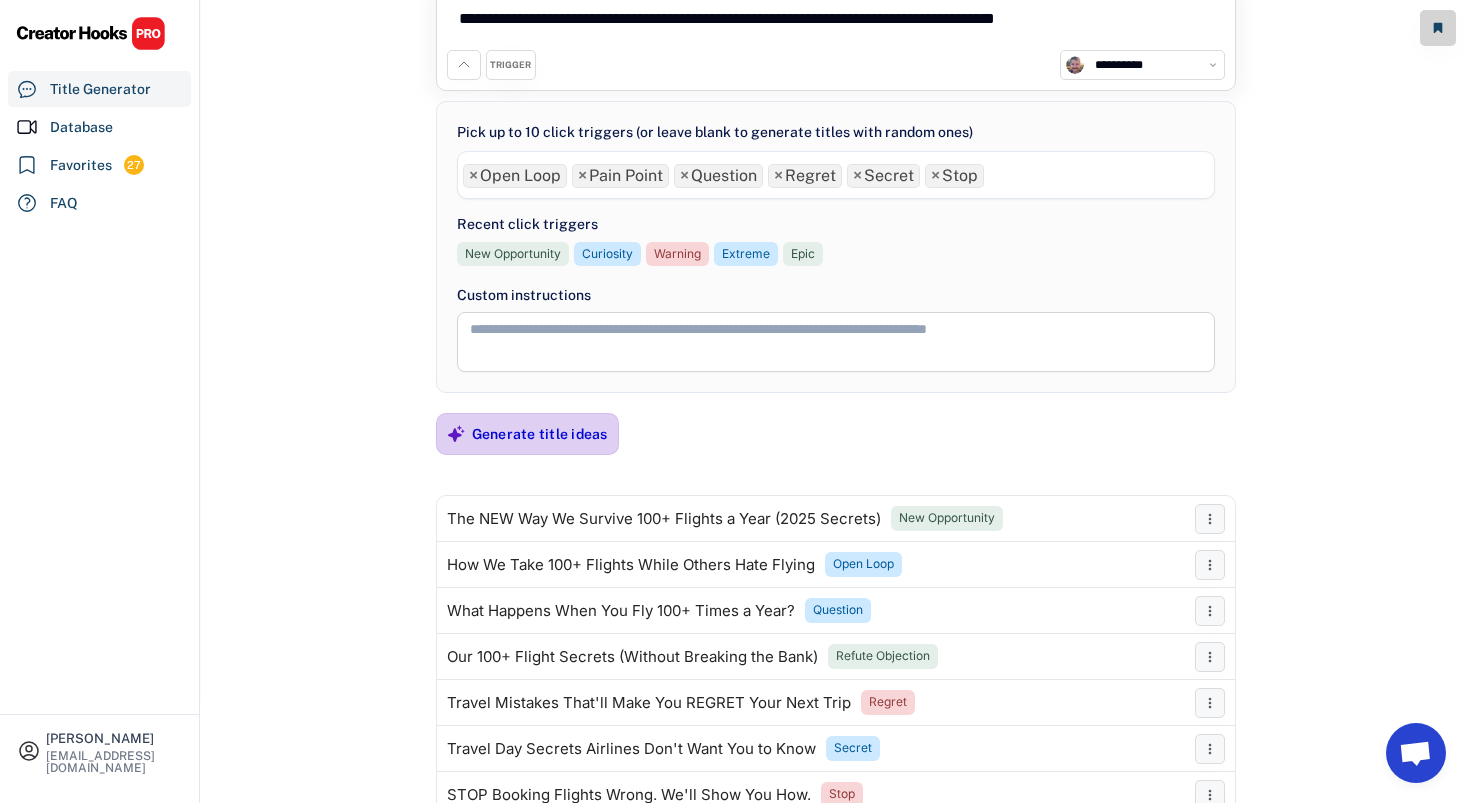 click on "Generate title ideas" at bounding box center (540, 434) 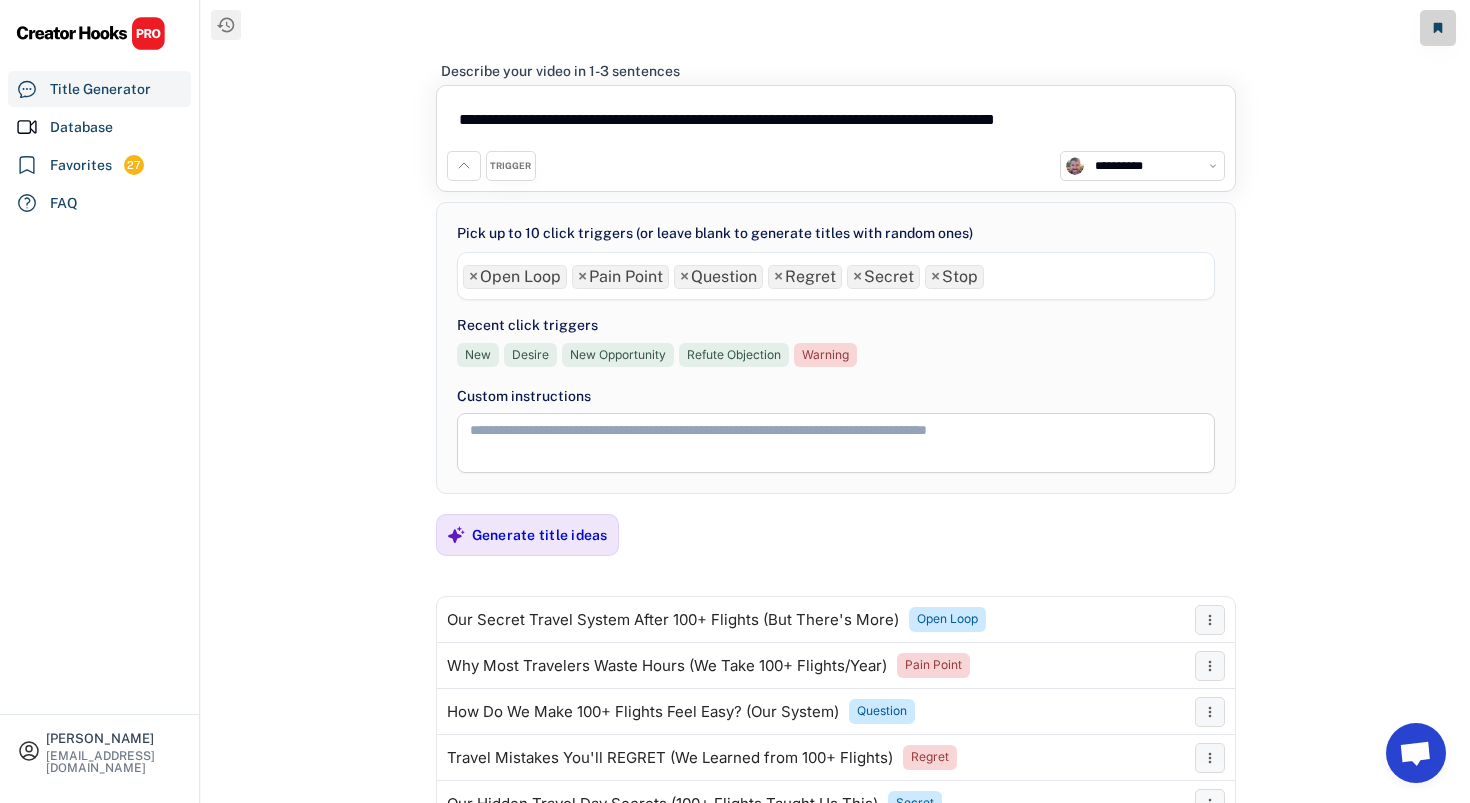 scroll, scrollTop: 158, scrollLeft: 0, axis: vertical 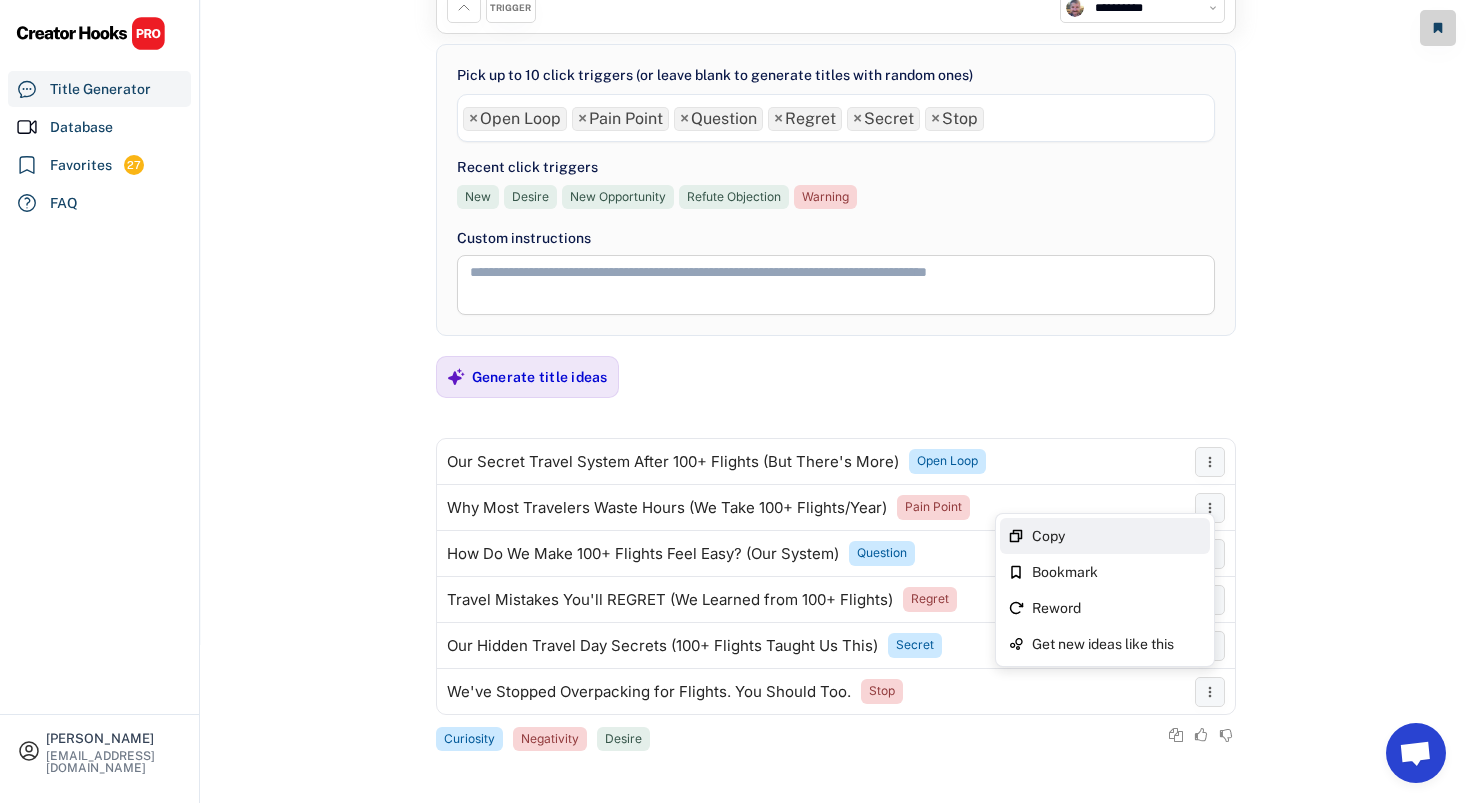 click on "Copy" at bounding box center (1117, 536) 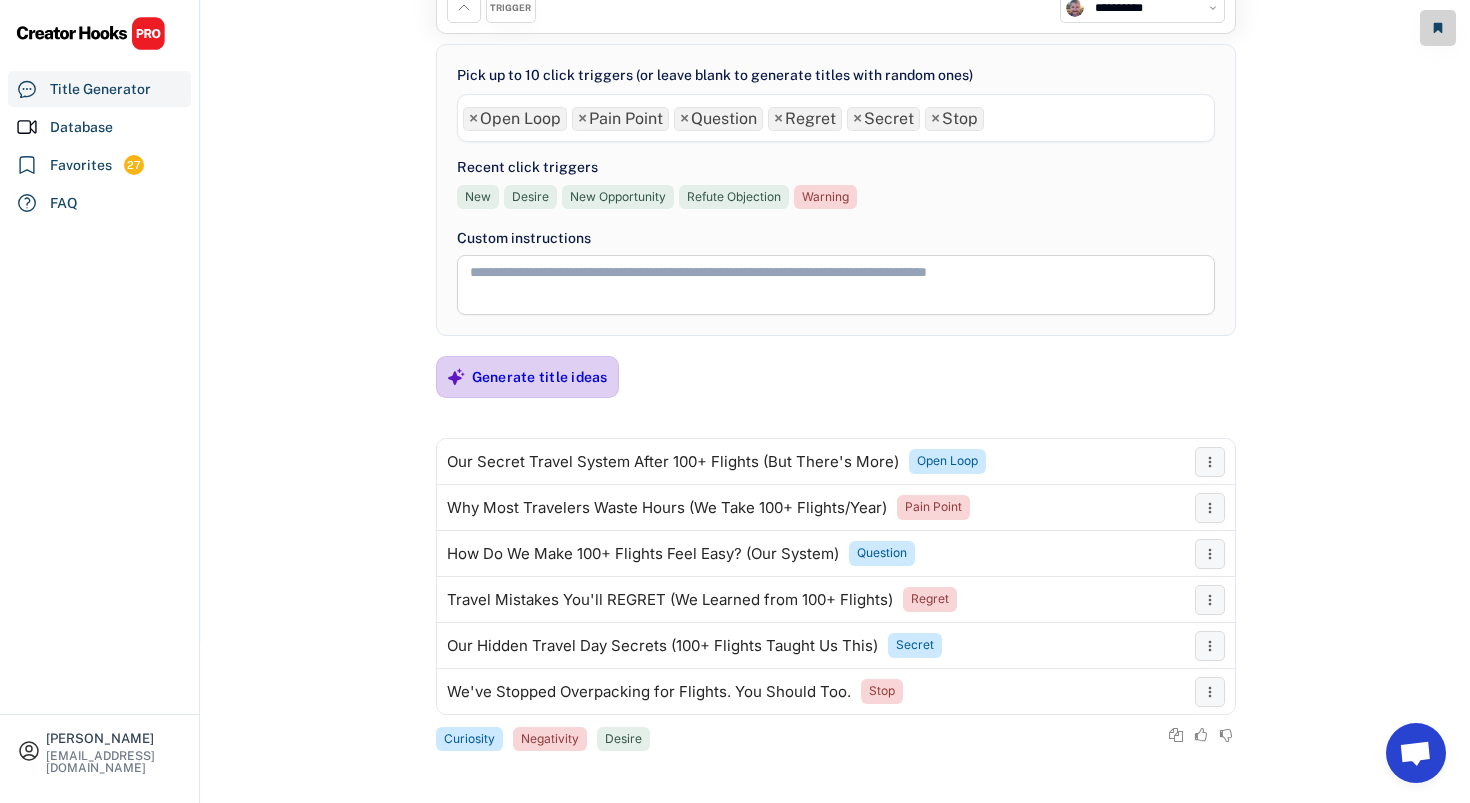 click on "Generate title ideas" at bounding box center (540, 377) 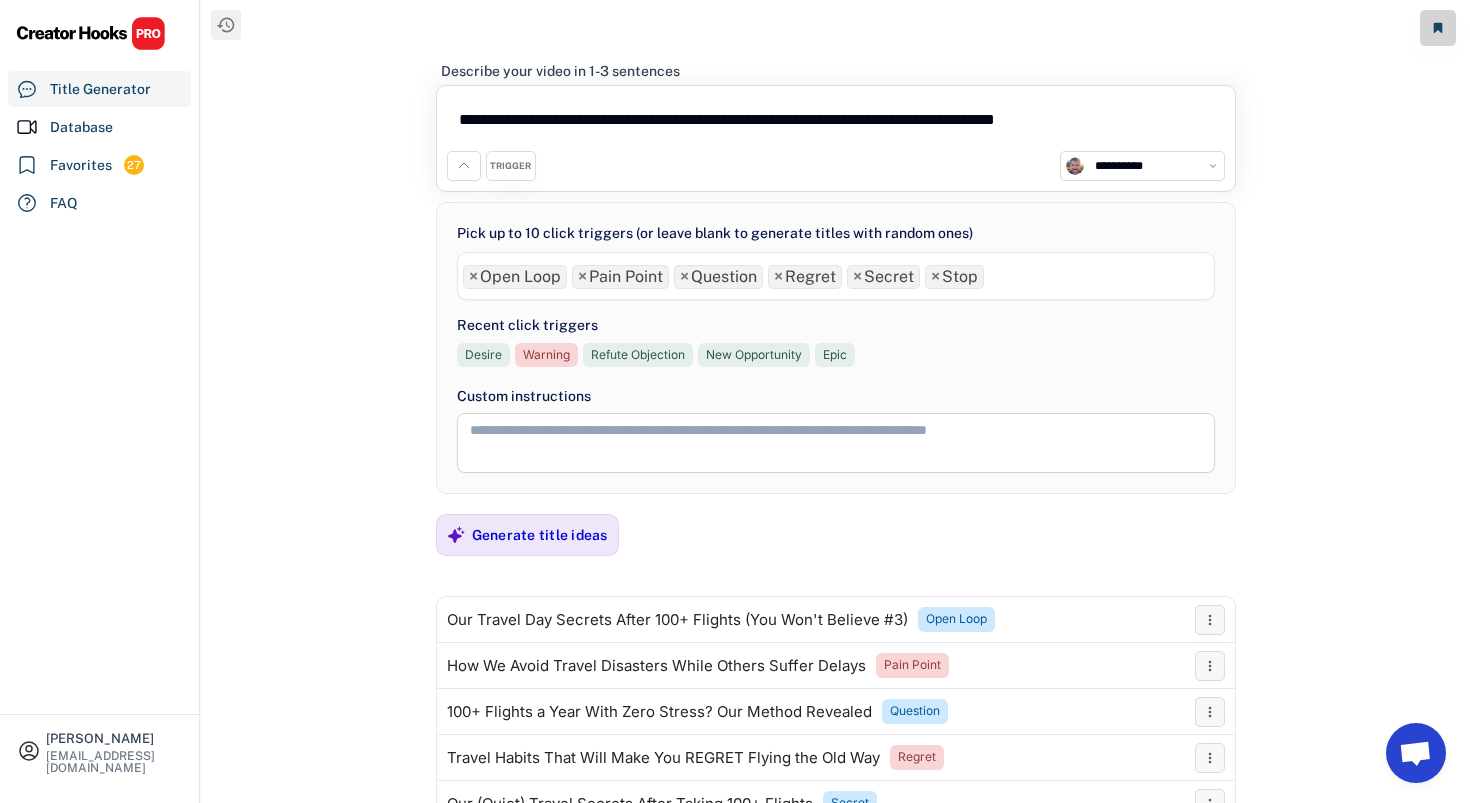 scroll, scrollTop: 158, scrollLeft: 0, axis: vertical 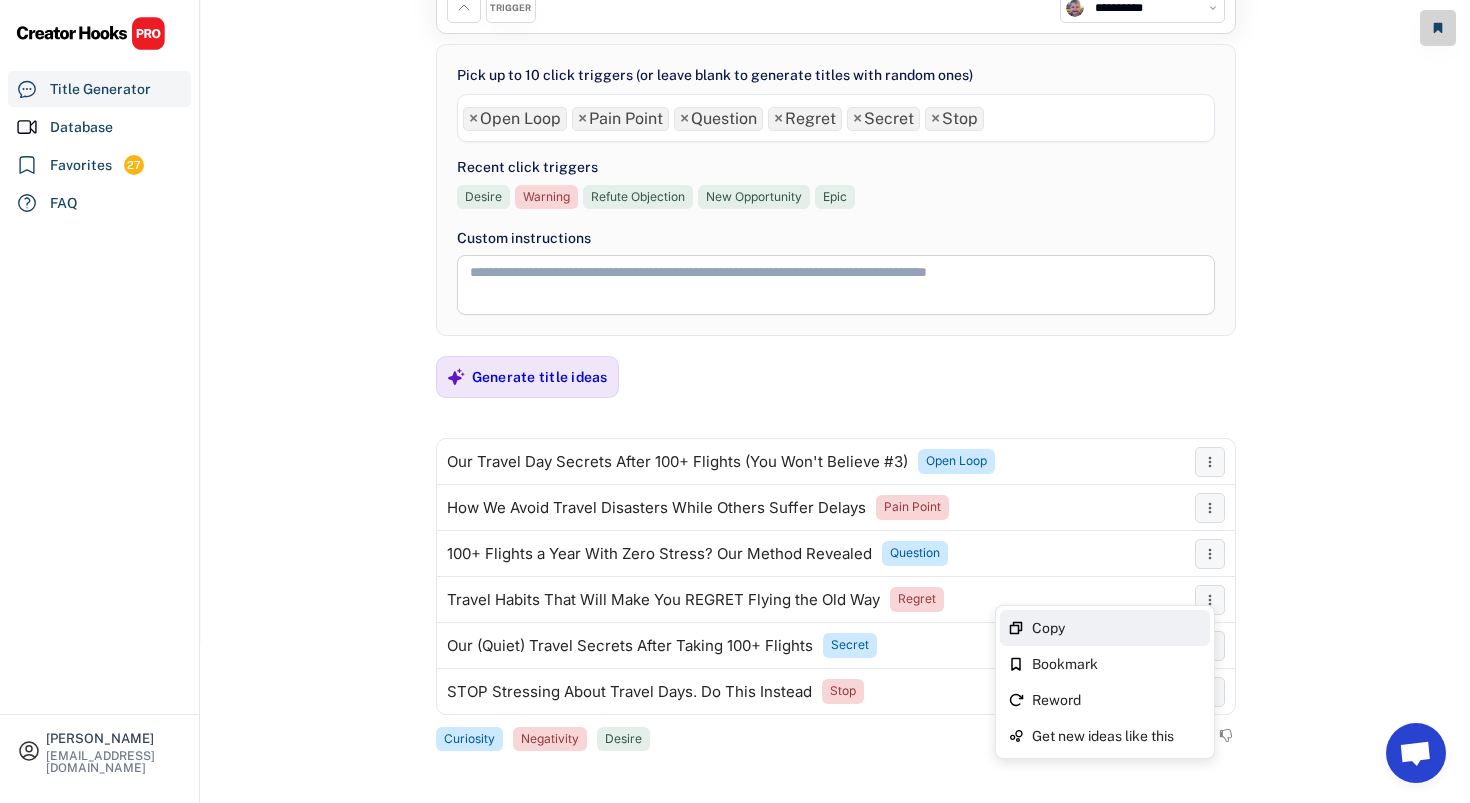 click on "Copy" at bounding box center (1105, 628) 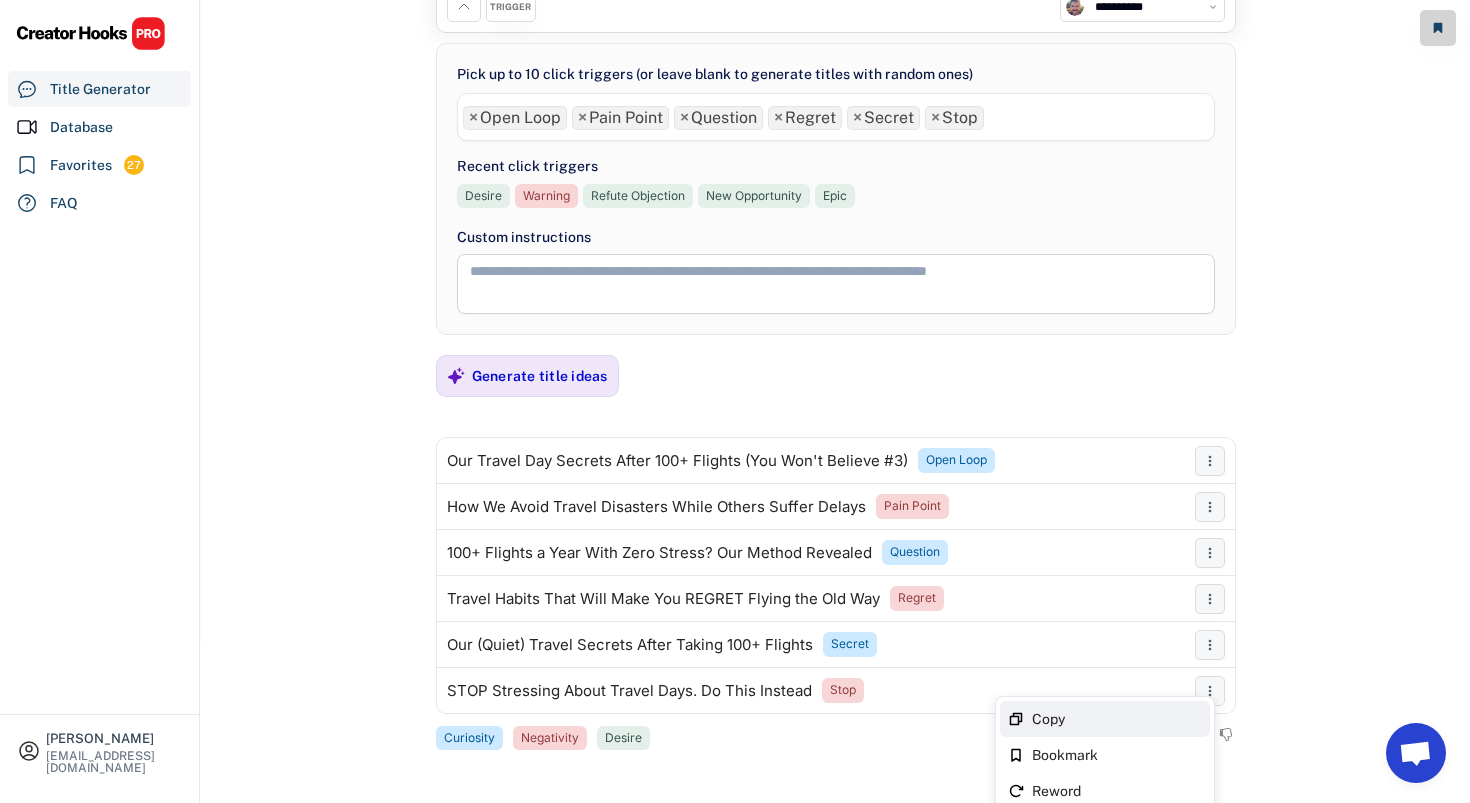 click on "Copy" at bounding box center (1117, 719) 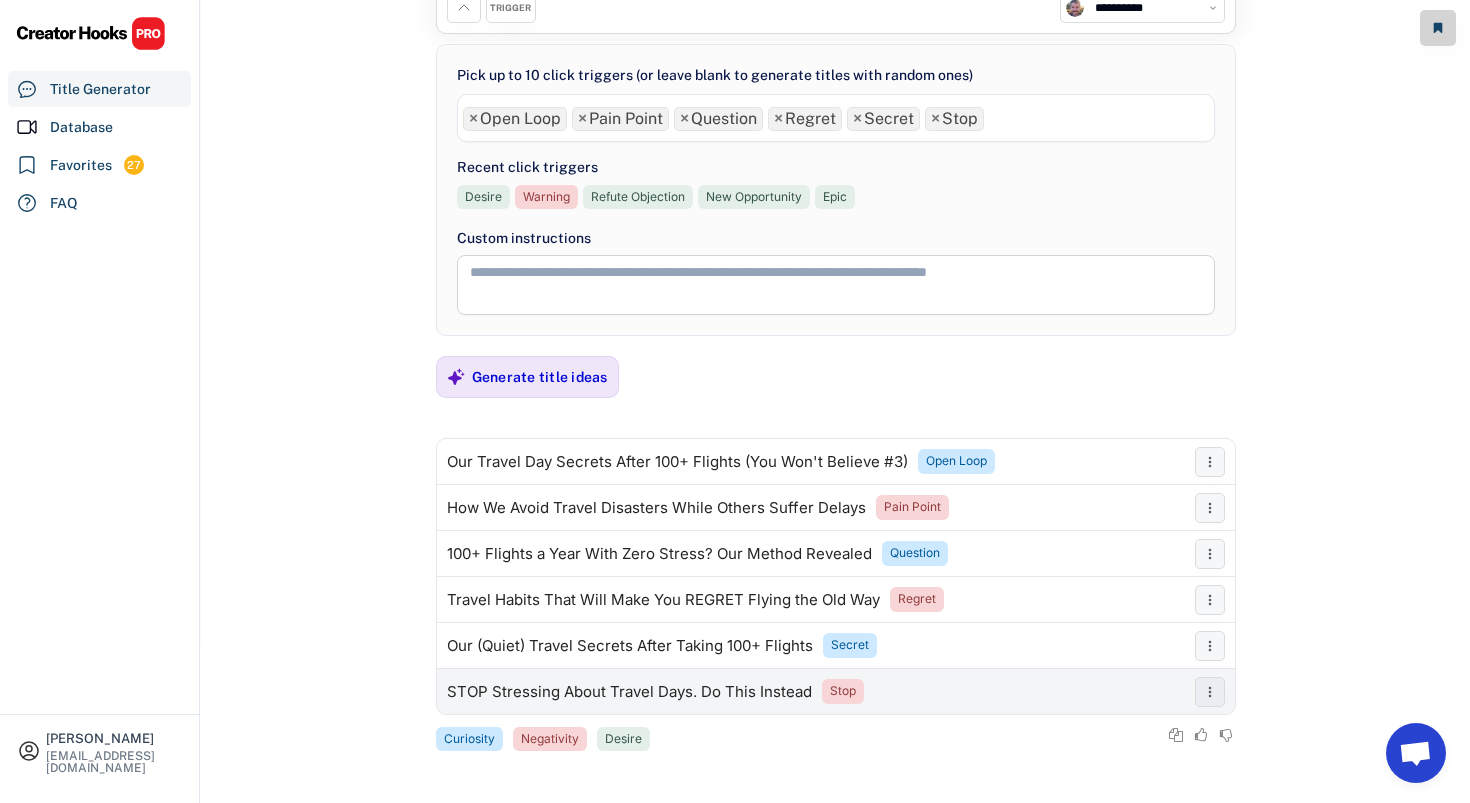 scroll, scrollTop: 158, scrollLeft: 0, axis: vertical 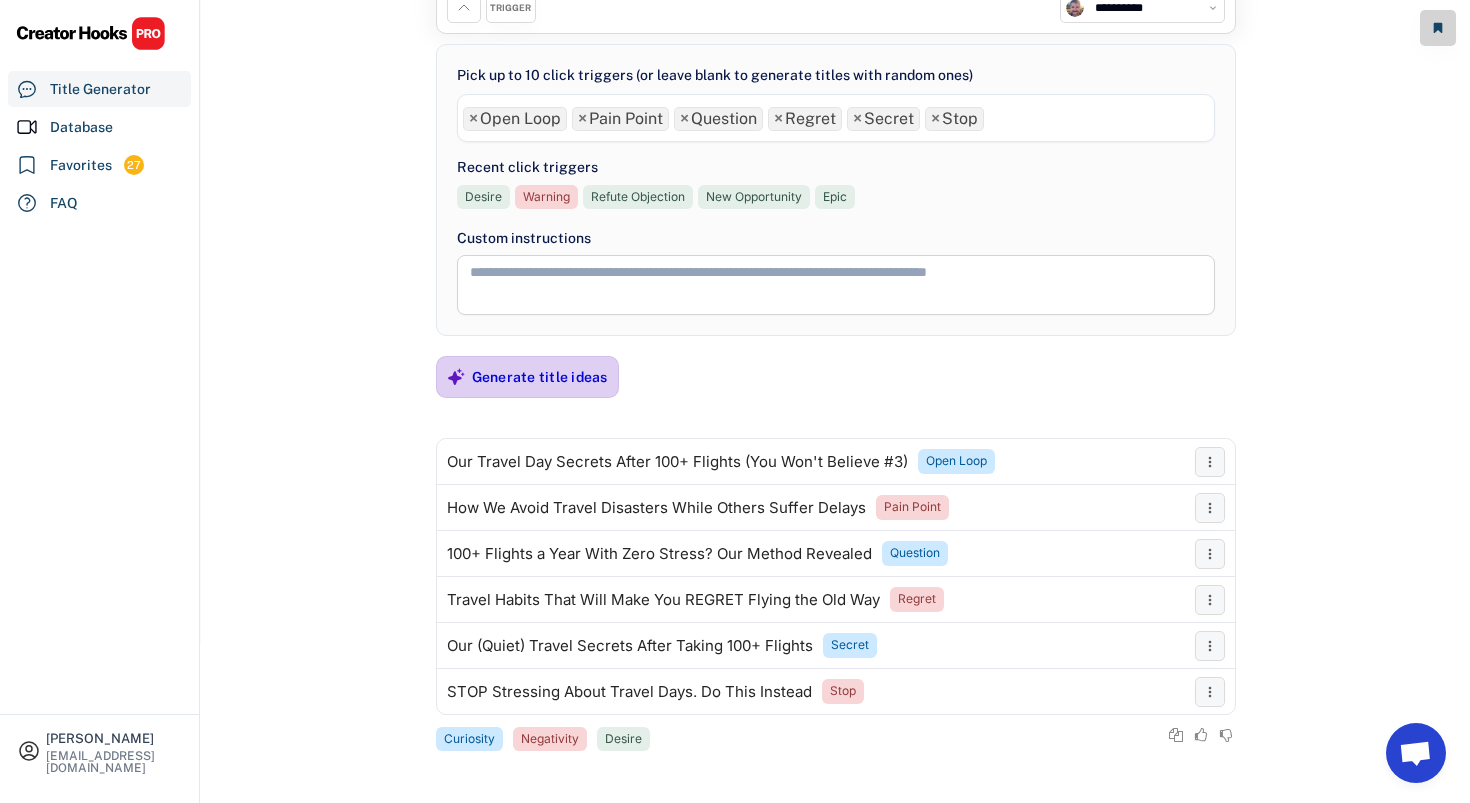 click on "Generate title ideas" at bounding box center (540, 377) 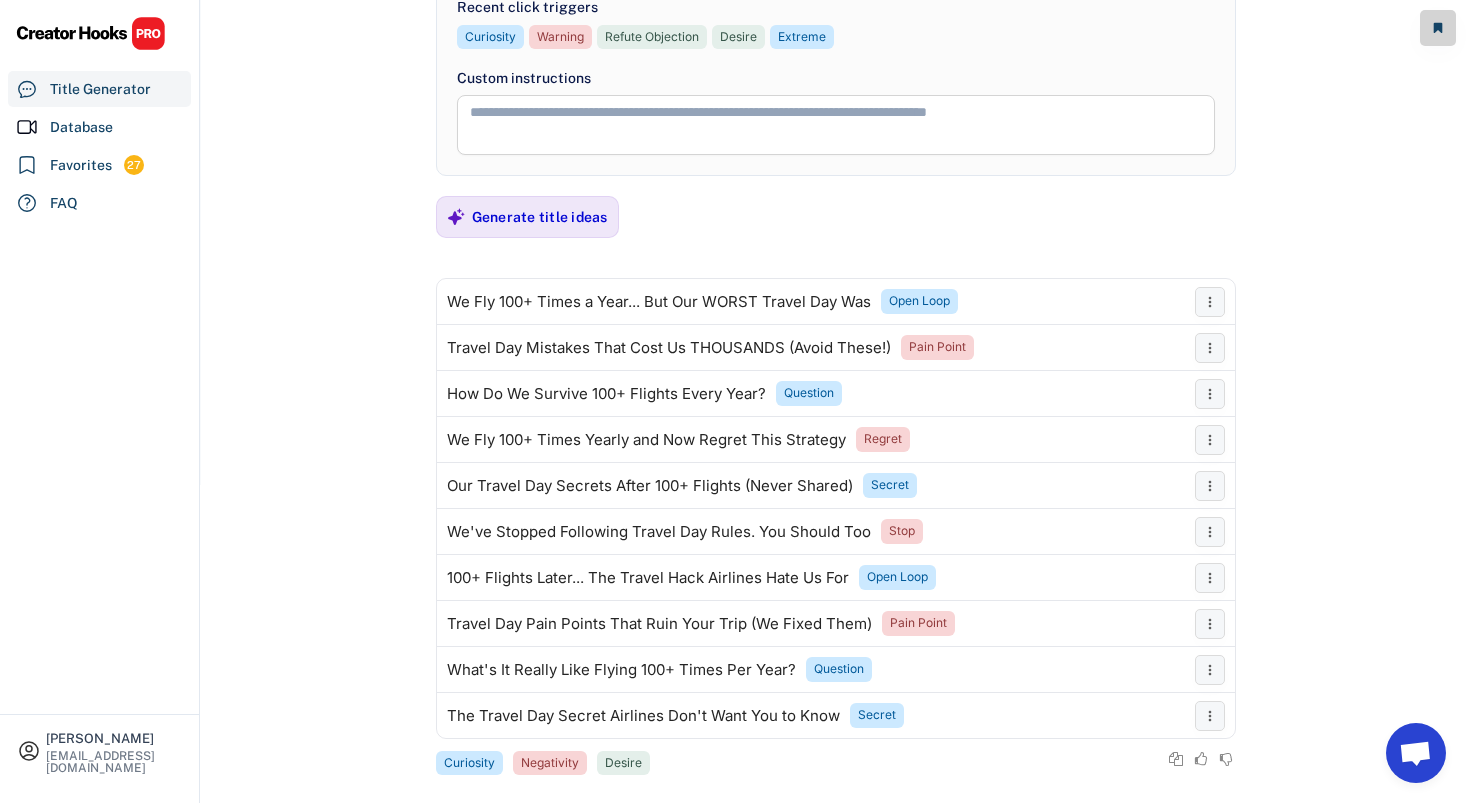 scroll, scrollTop: 342, scrollLeft: 0, axis: vertical 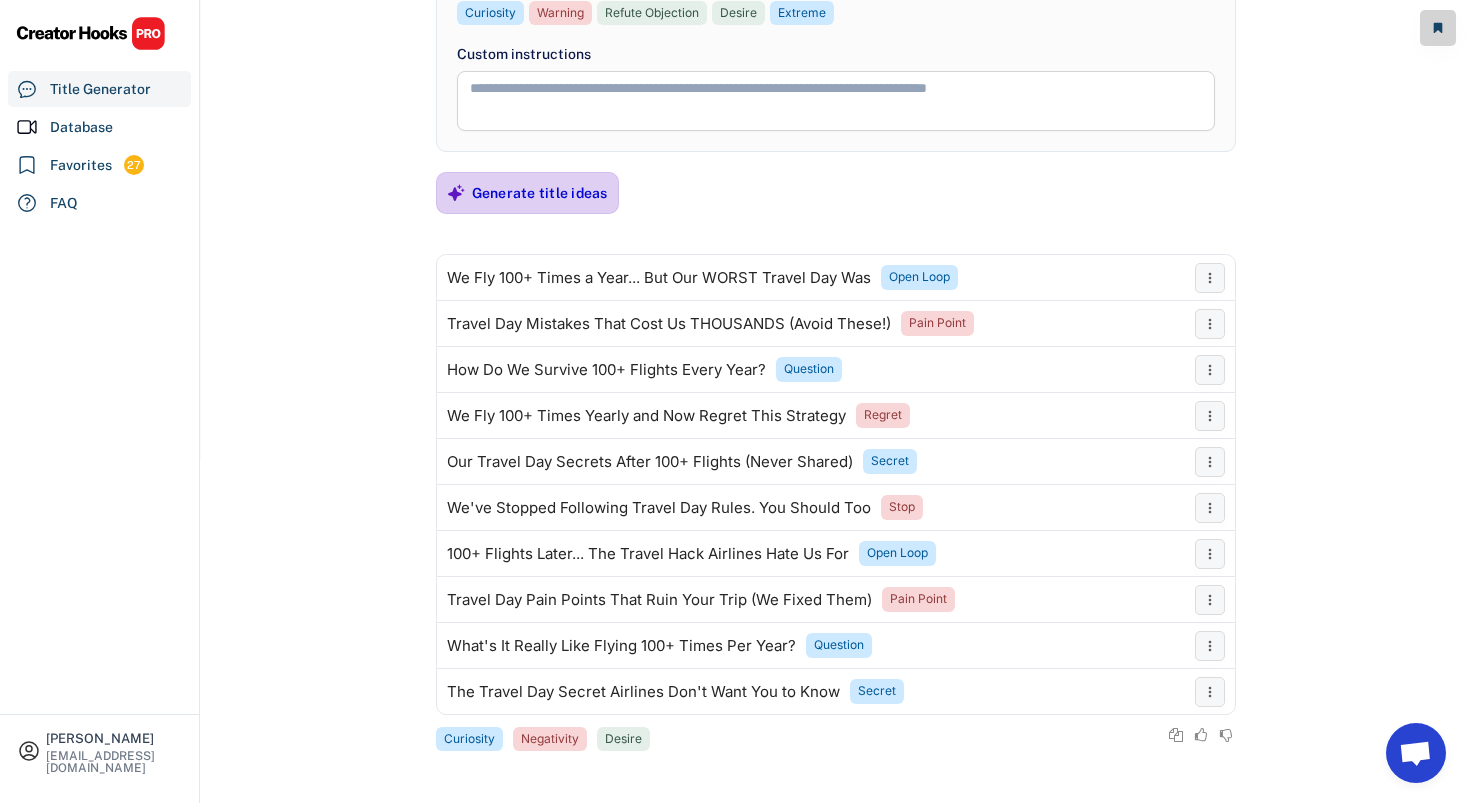 click on "Generate title ideas" at bounding box center [540, 193] 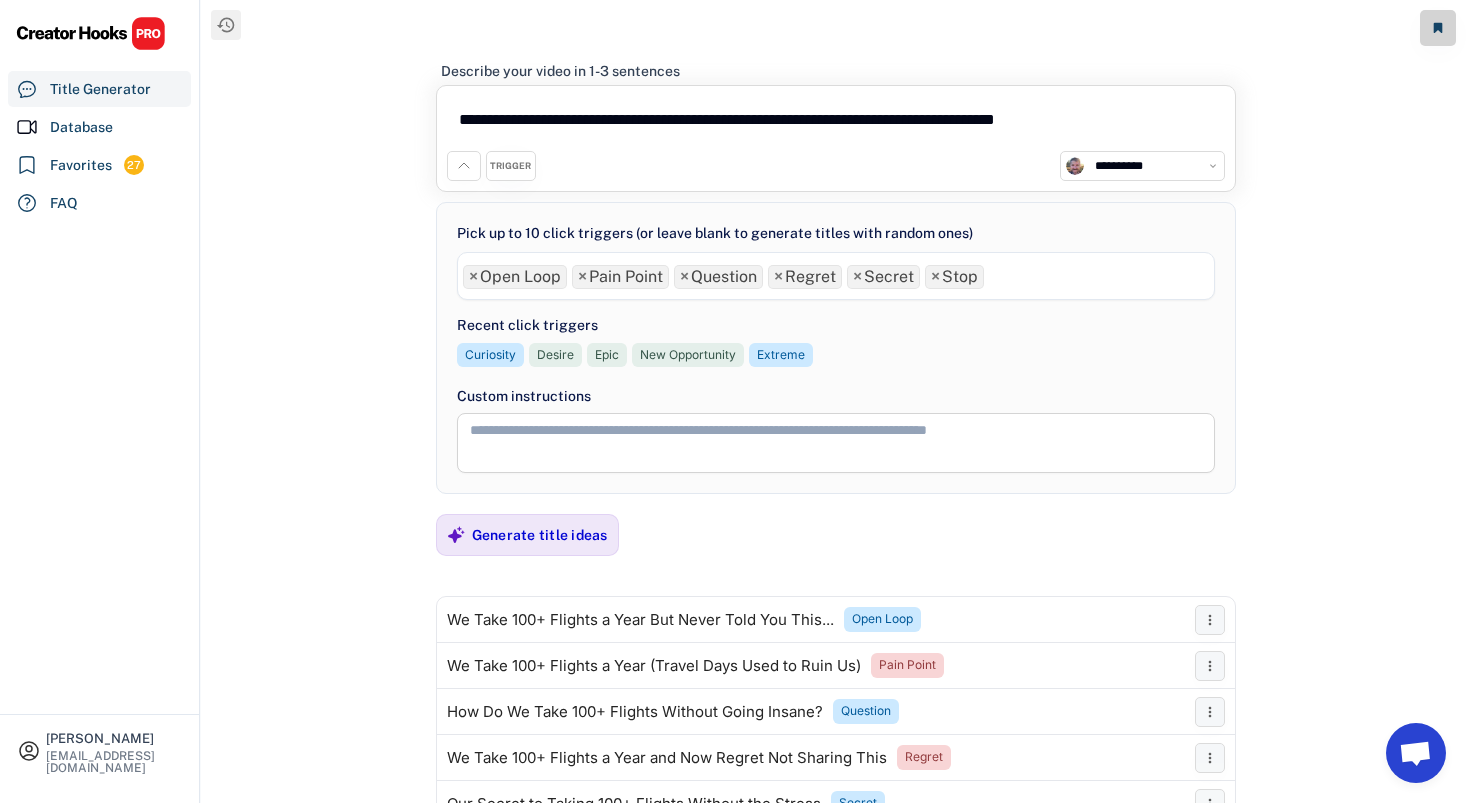 scroll, scrollTop: 158, scrollLeft: 0, axis: vertical 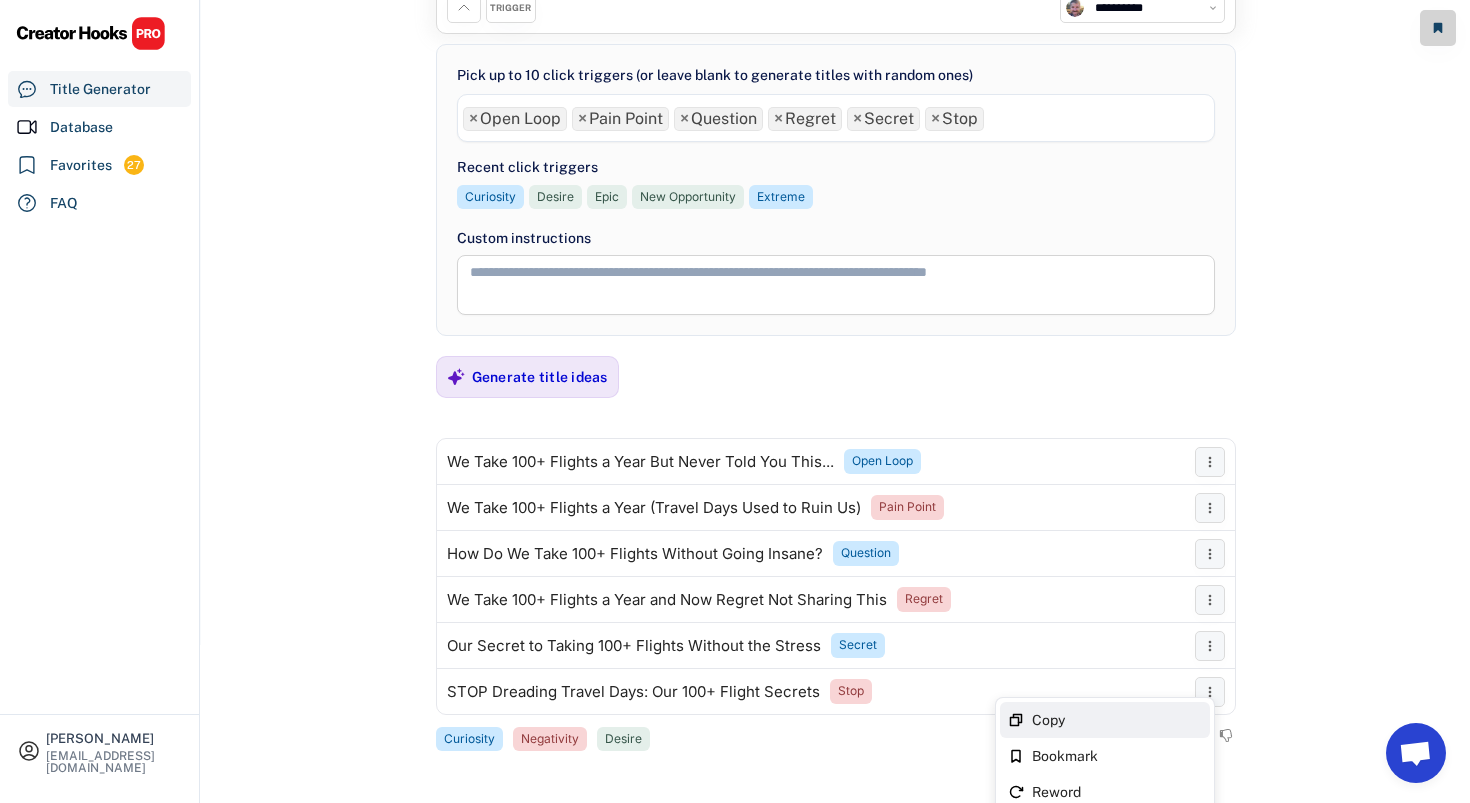 click on "Copy" at bounding box center (1105, 720) 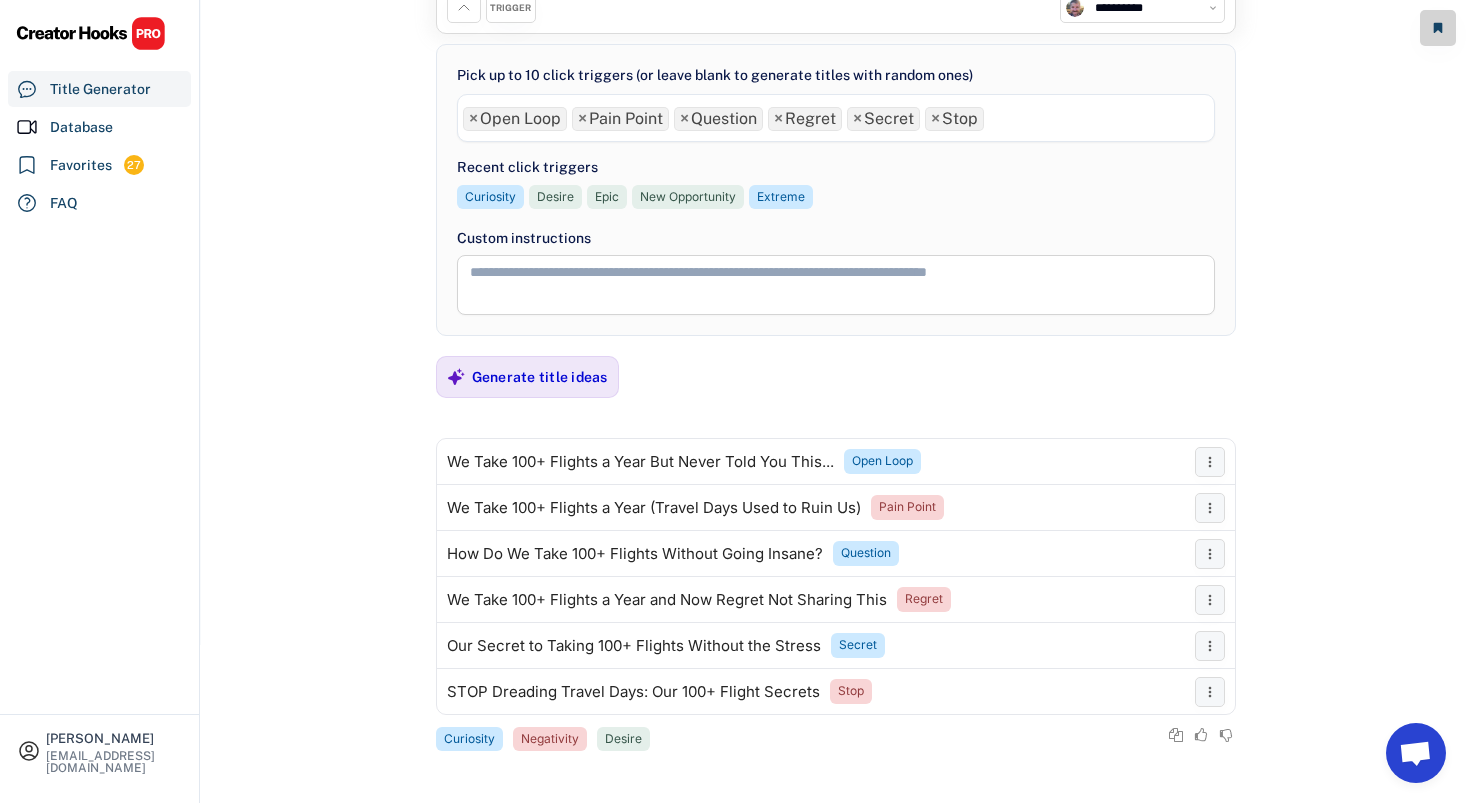 scroll, scrollTop: 0, scrollLeft: 0, axis: both 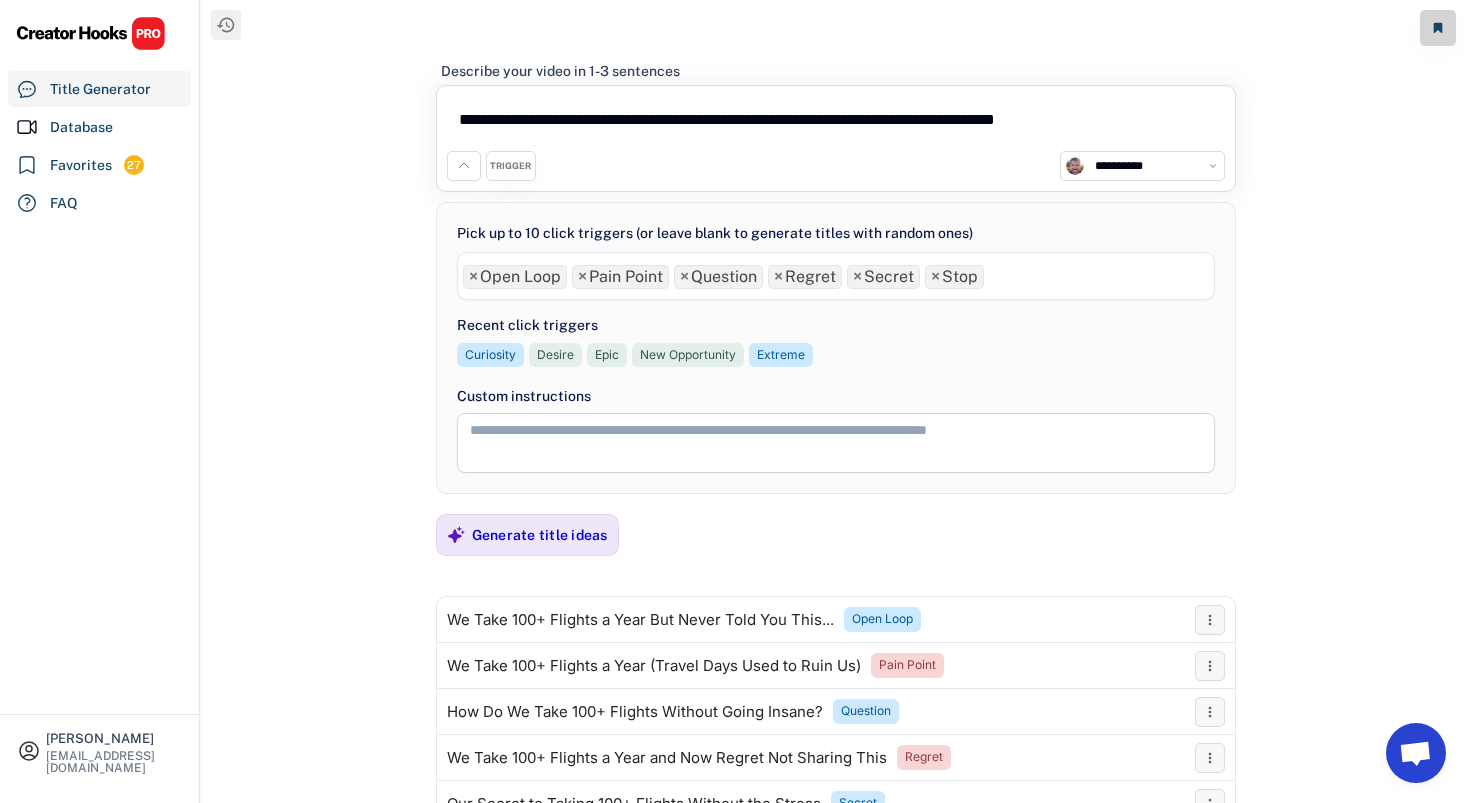 click on "**********" at bounding box center (836, 123) 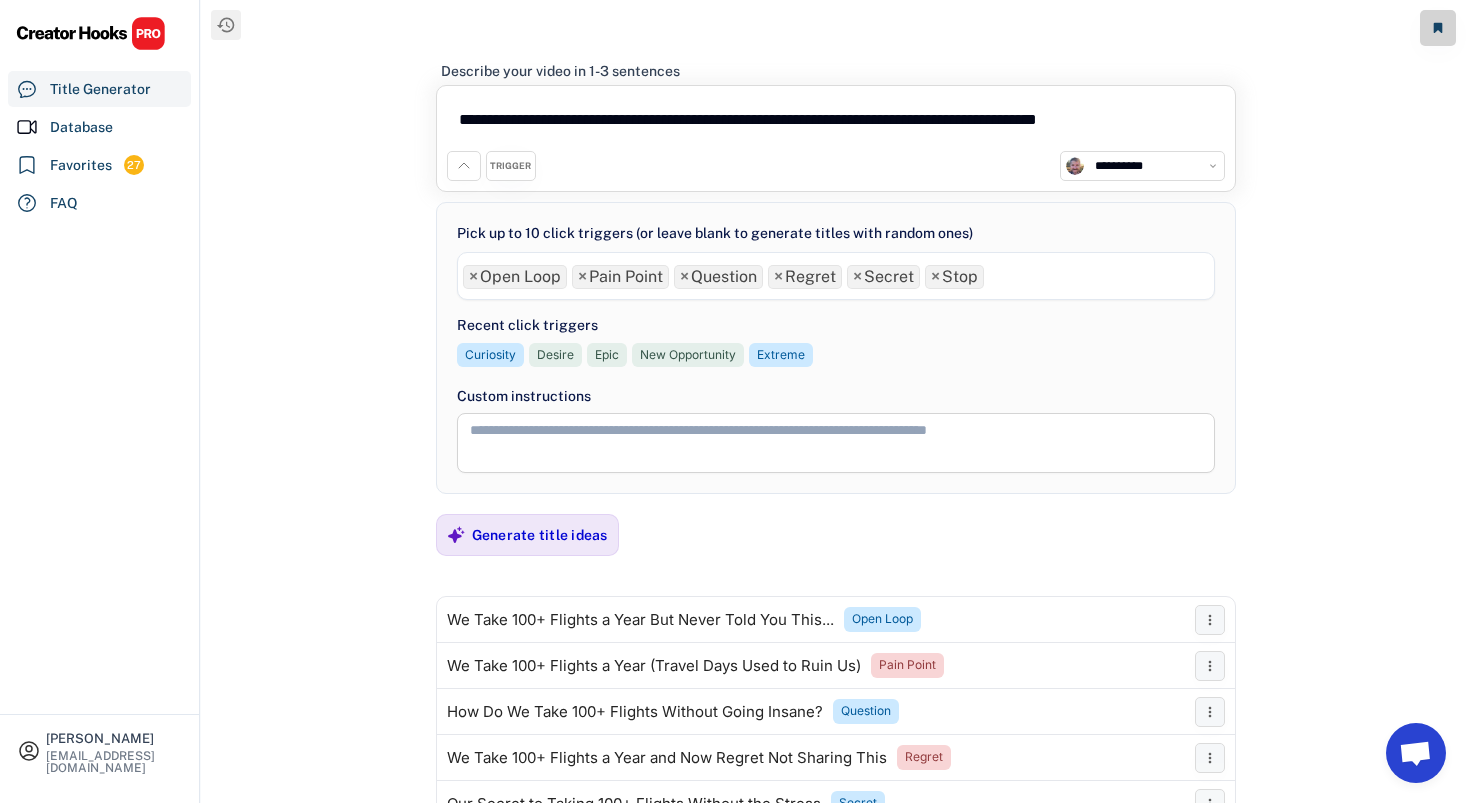click on "**********" at bounding box center (836, 123) 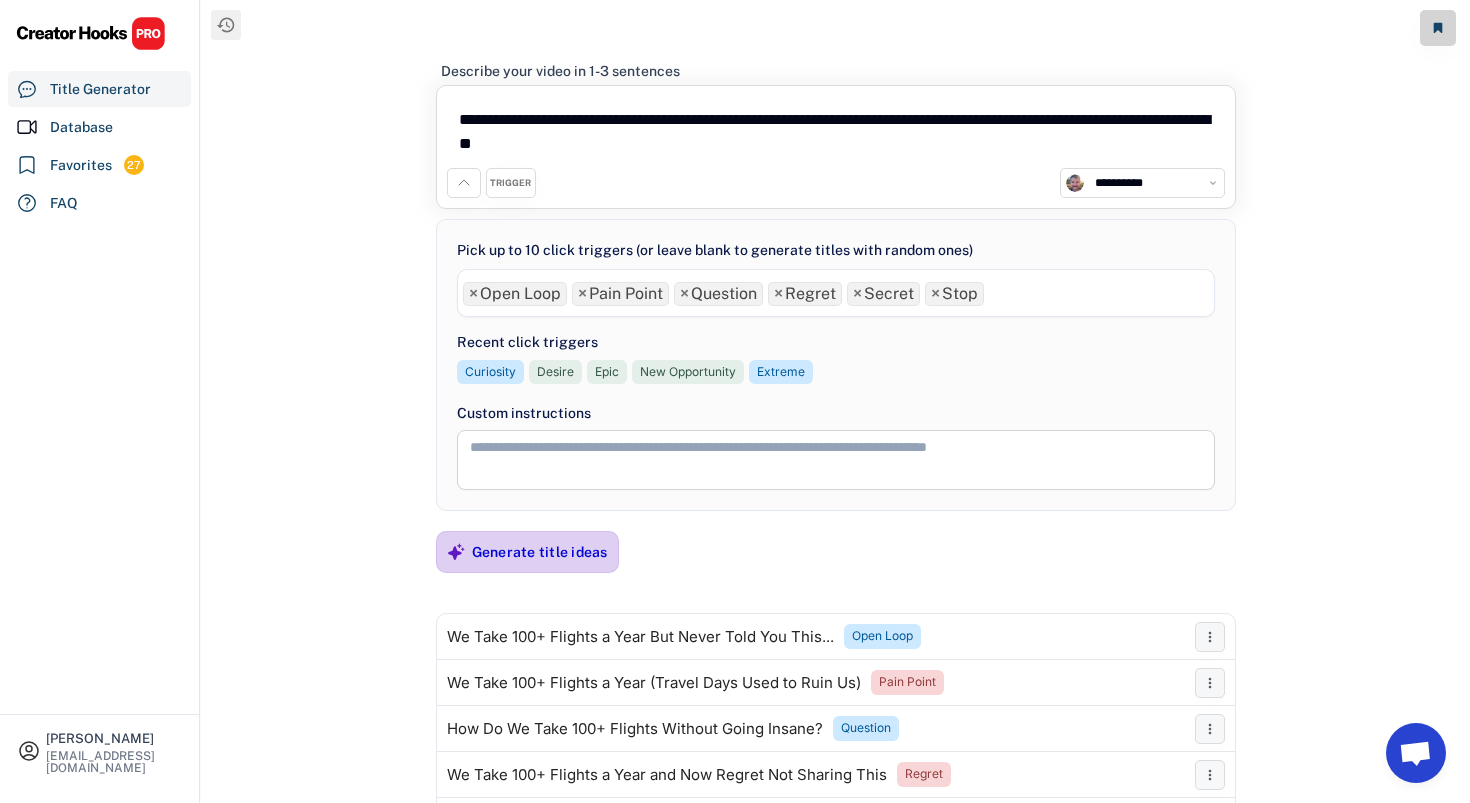 click on "Generate title ideas" at bounding box center (540, 552) 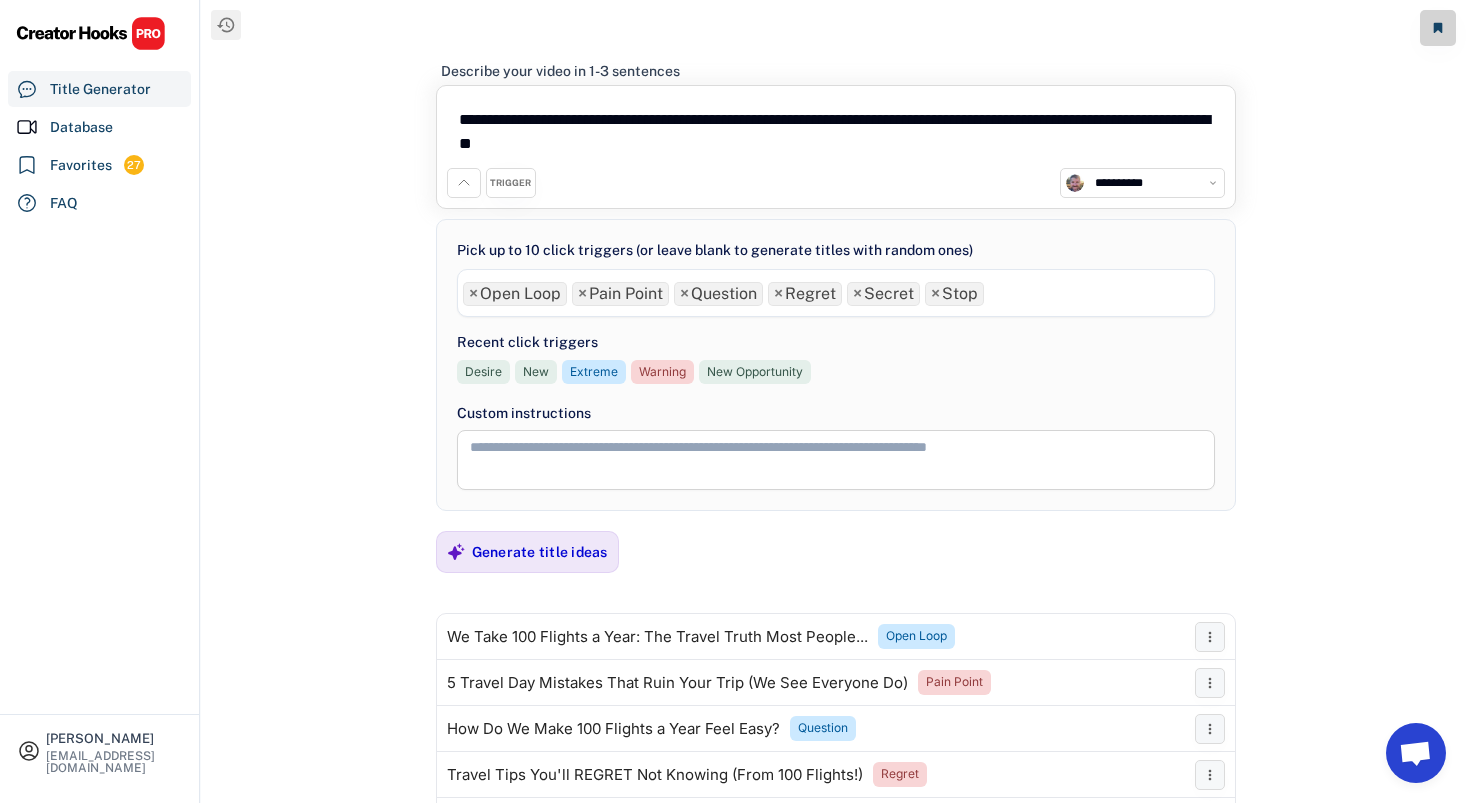 click on "**********" at bounding box center [836, 132] 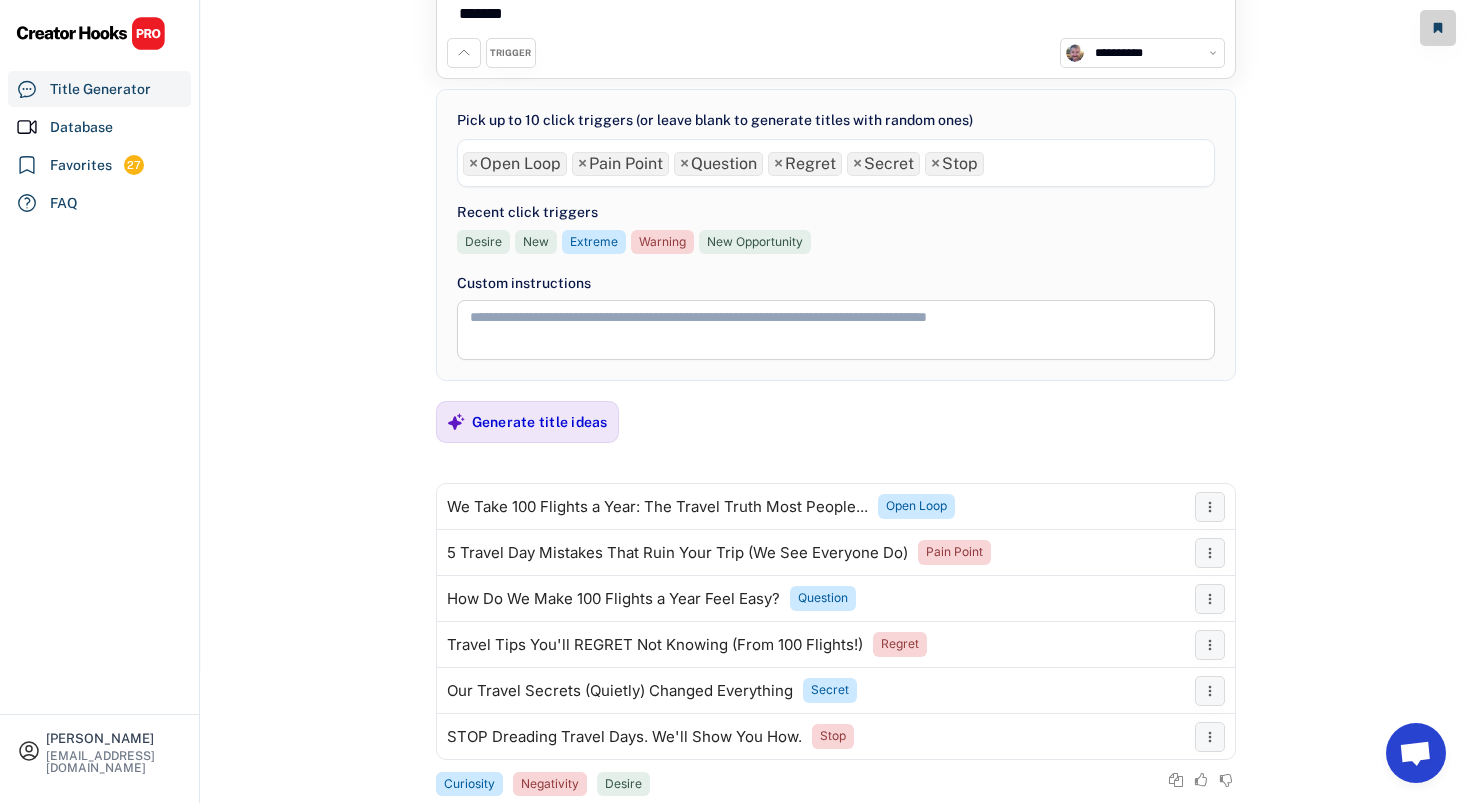 scroll, scrollTop: 175, scrollLeft: 0, axis: vertical 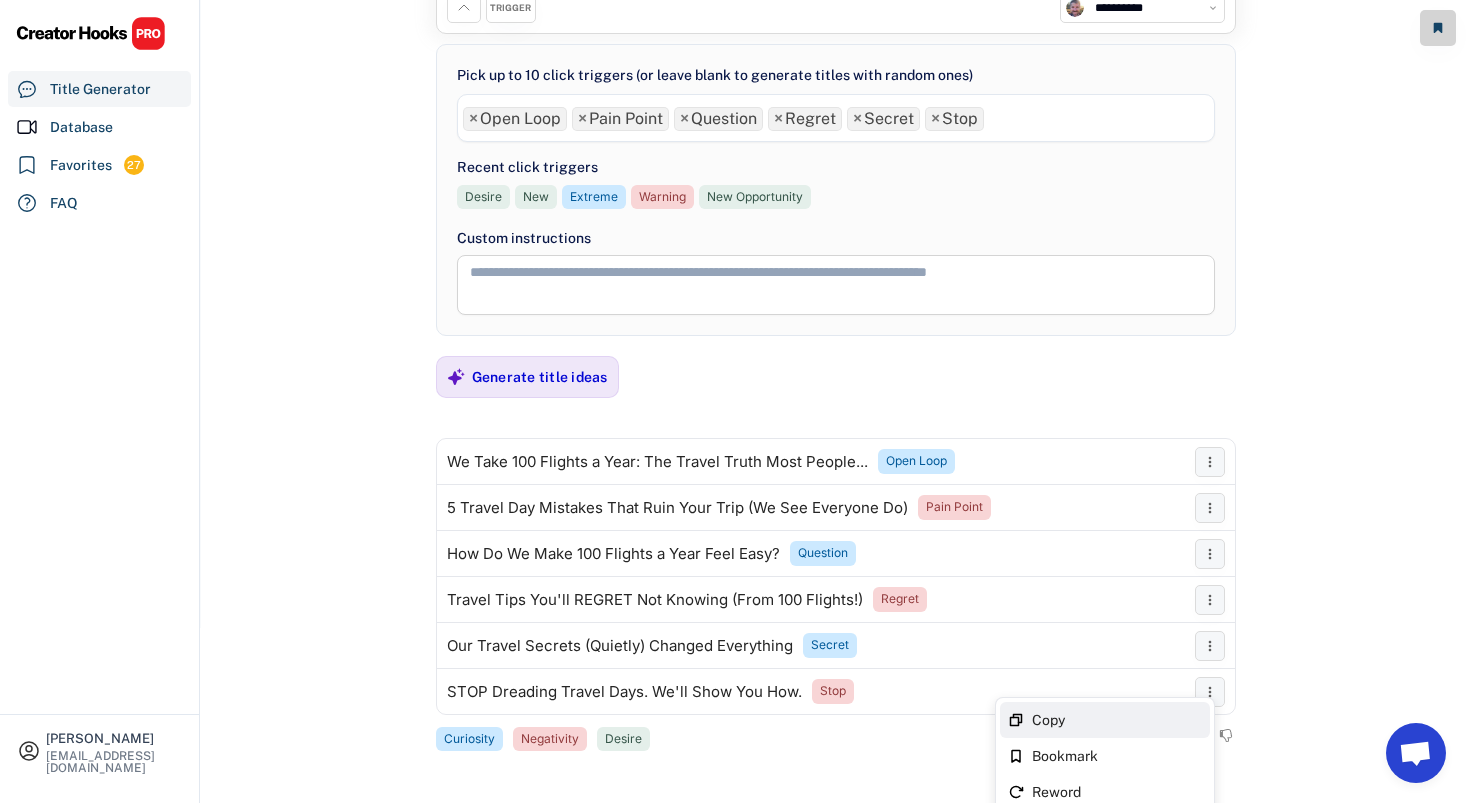type on "**********" 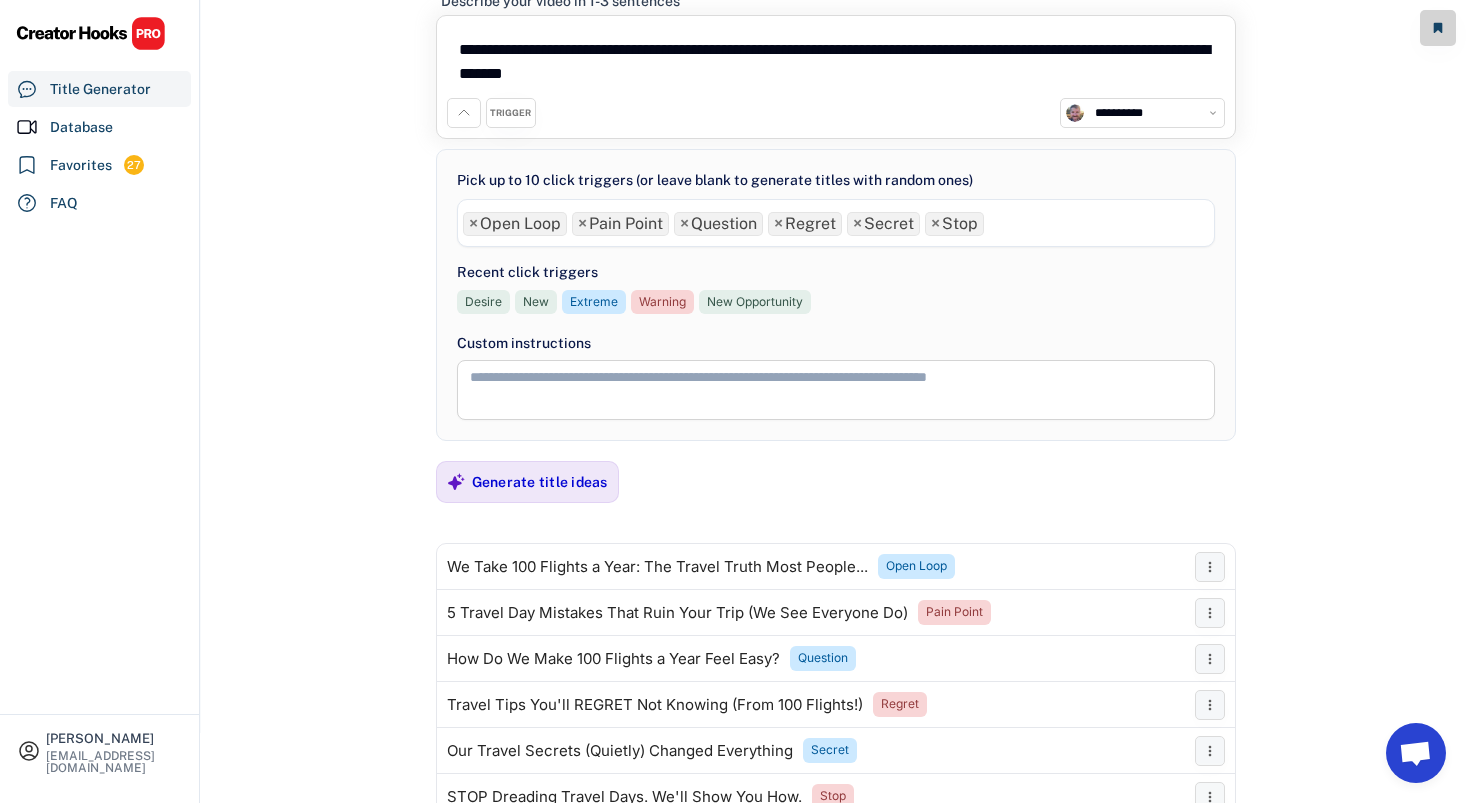 scroll, scrollTop: 0, scrollLeft: 0, axis: both 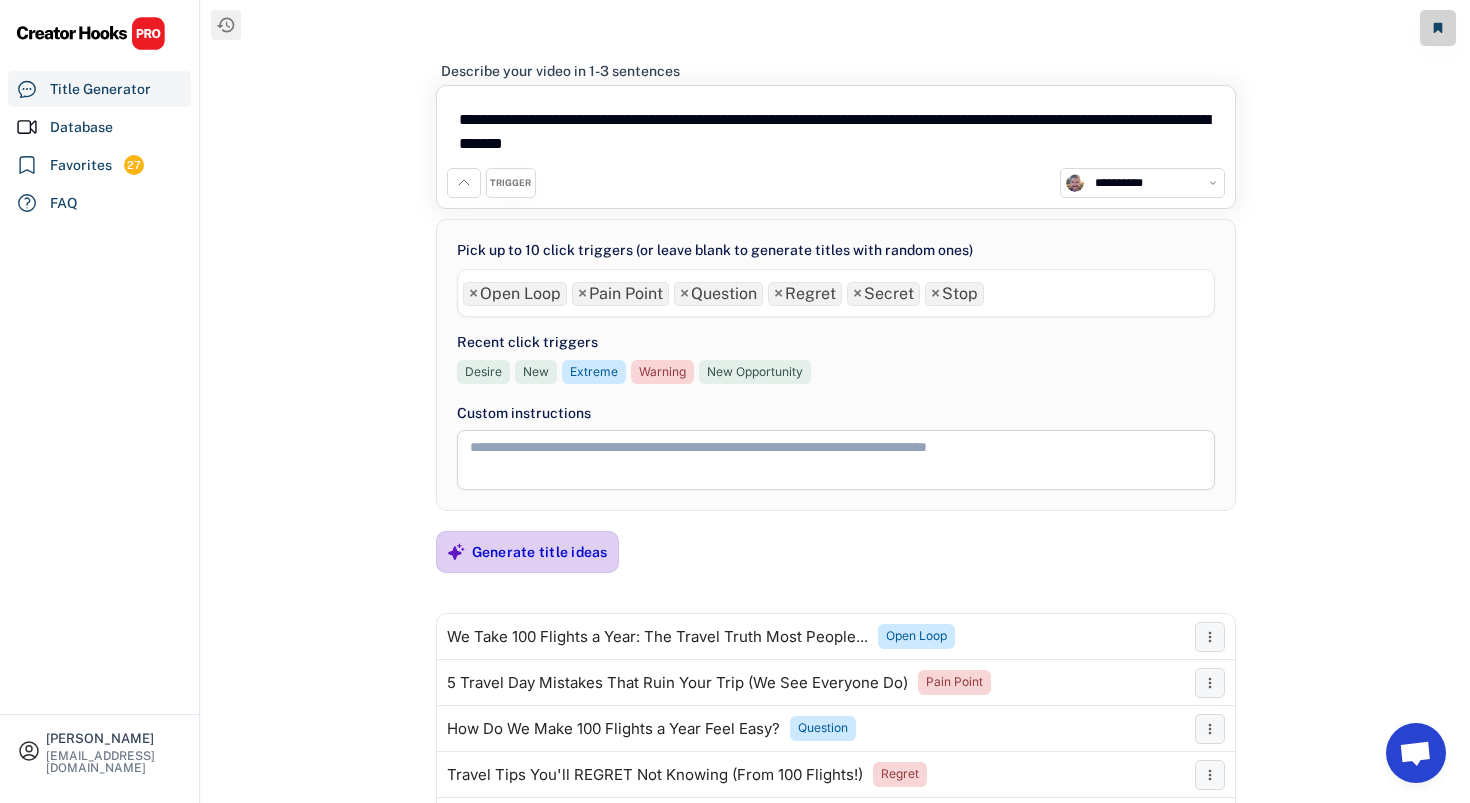 click on "Generate title ideas" at bounding box center [540, 552] 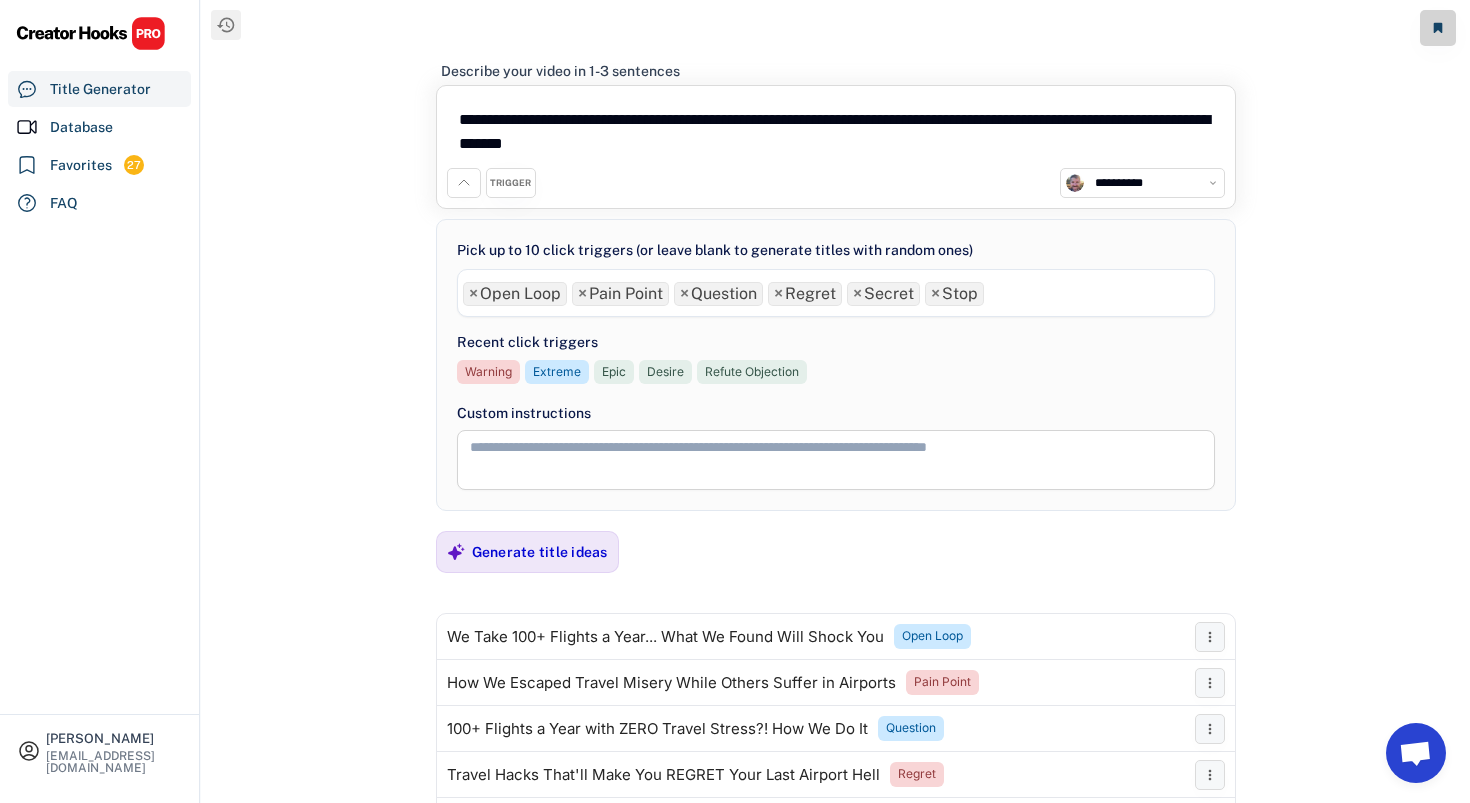 scroll, scrollTop: 175, scrollLeft: 0, axis: vertical 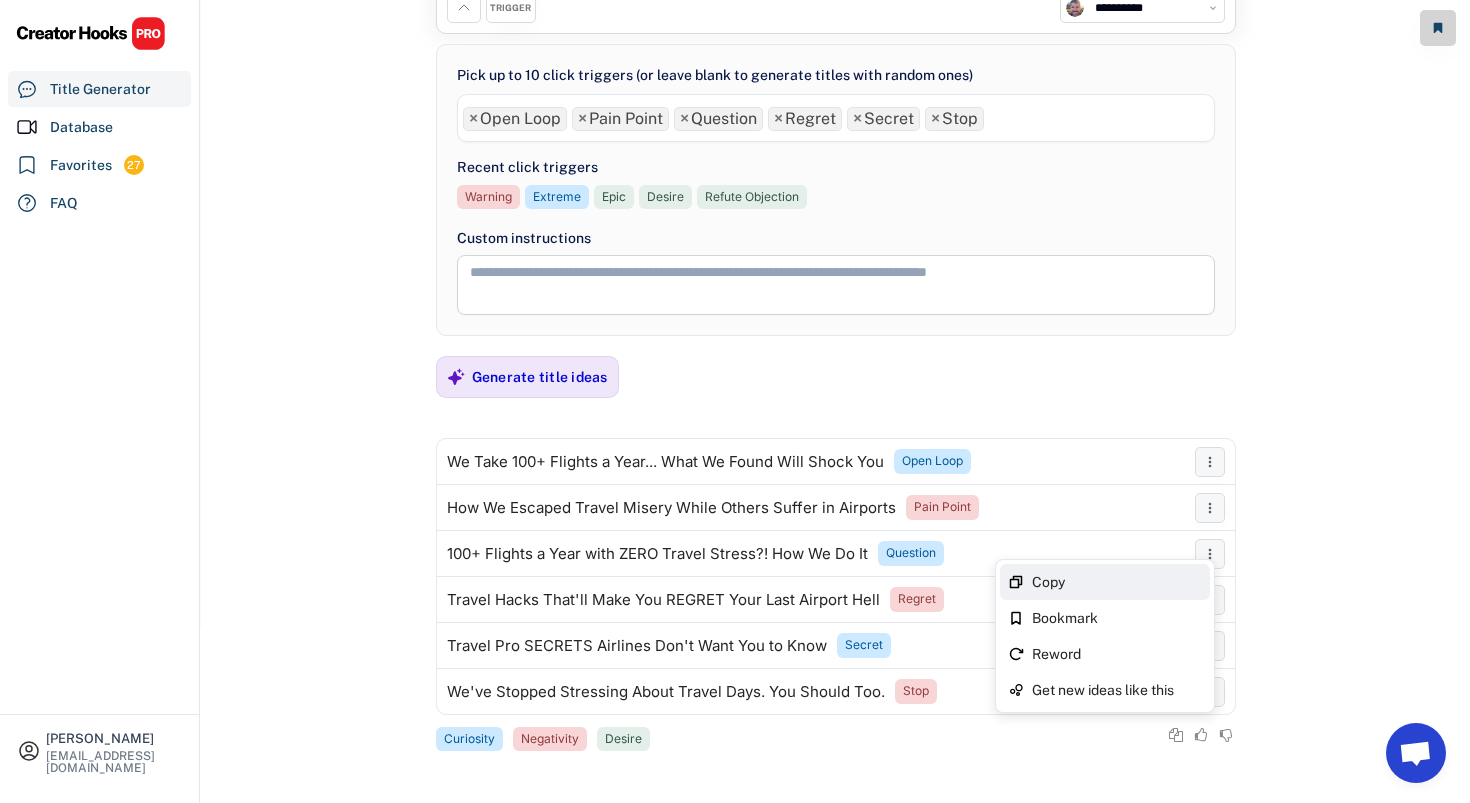 click on "Copy" at bounding box center (1105, 582) 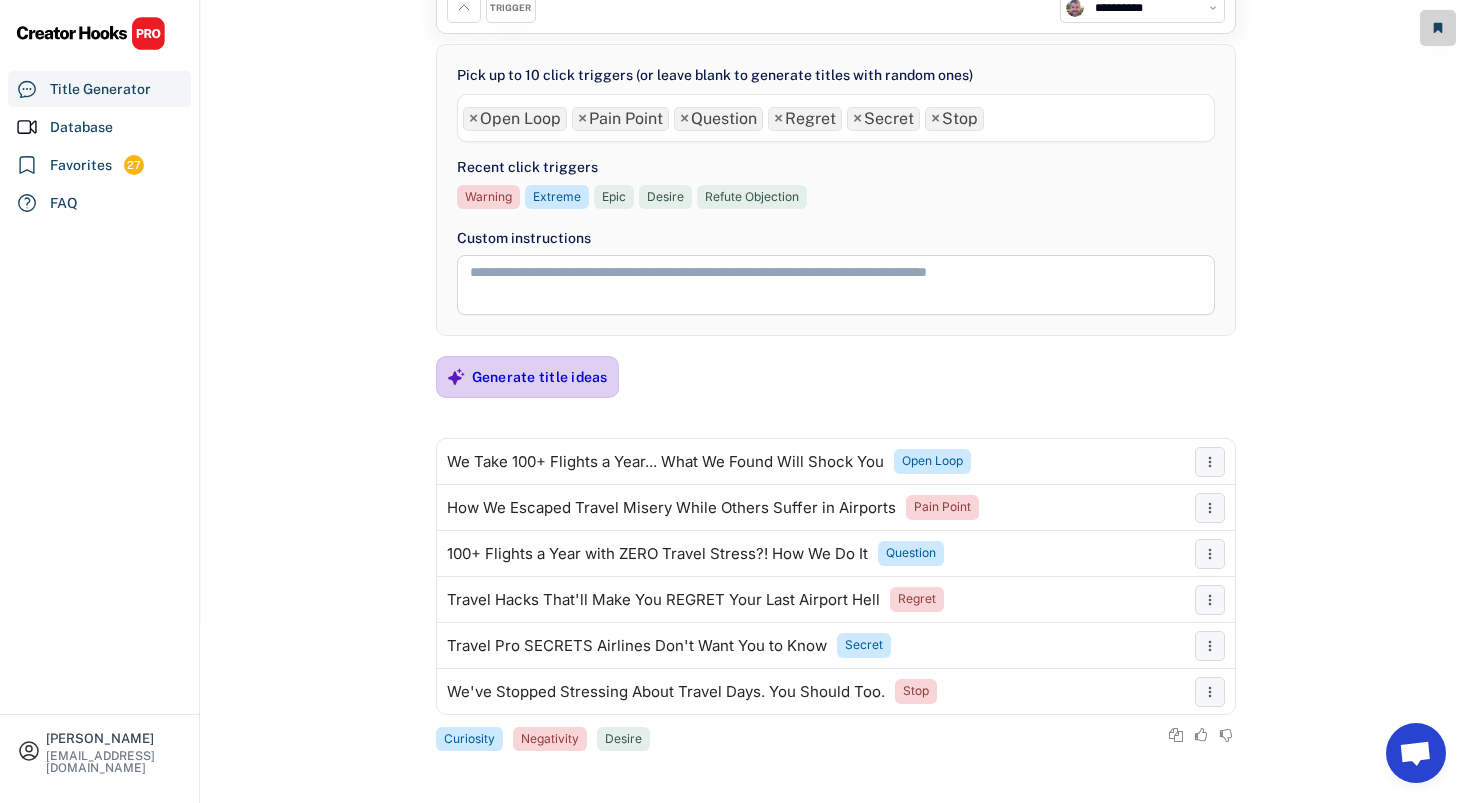 click on "Generate title ideas" at bounding box center (540, 377) 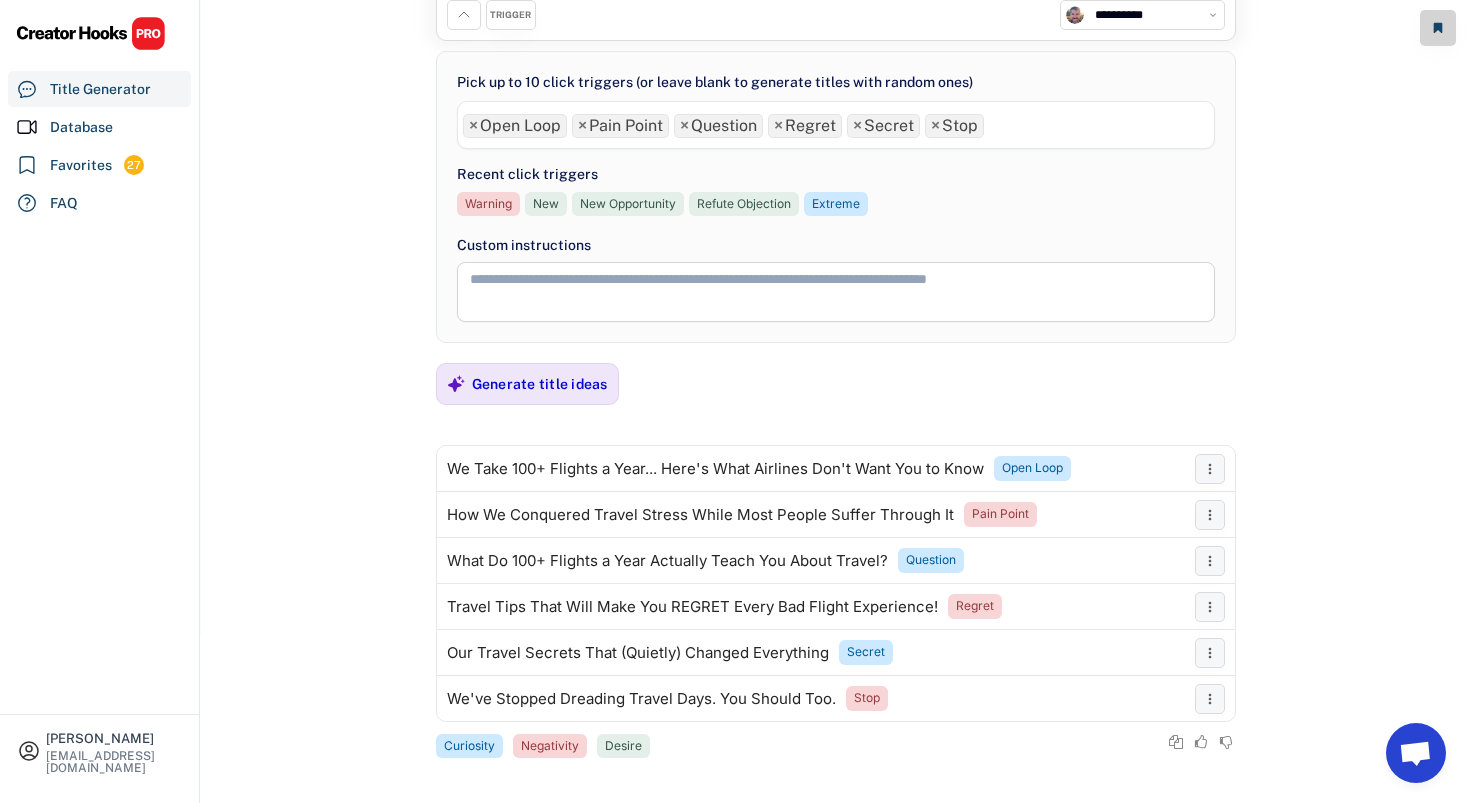 scroll, scrollTop: 175, scrollLeft: 0, axis: vertical 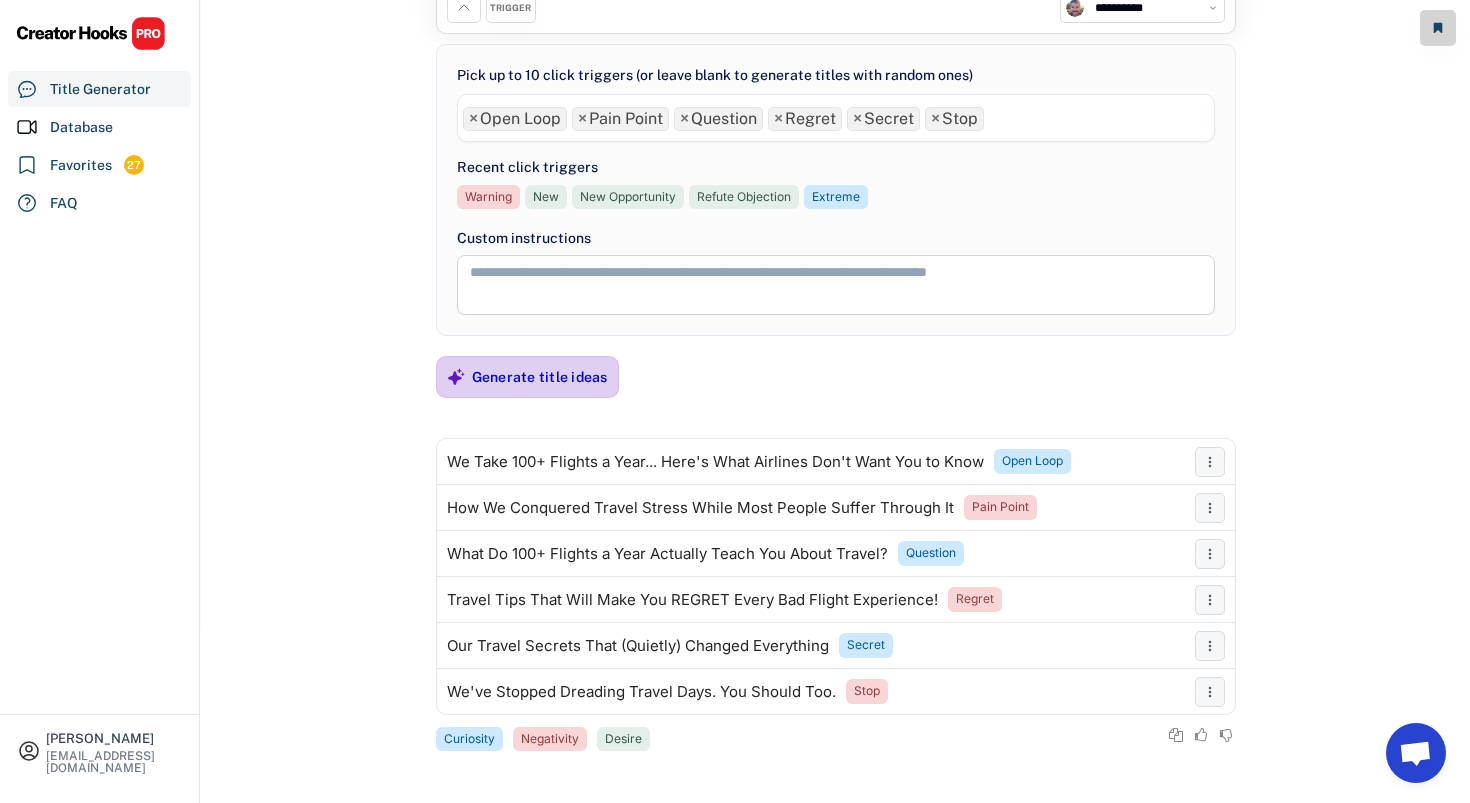 click on "Generate title ideas" at bounding box center (540, 377) 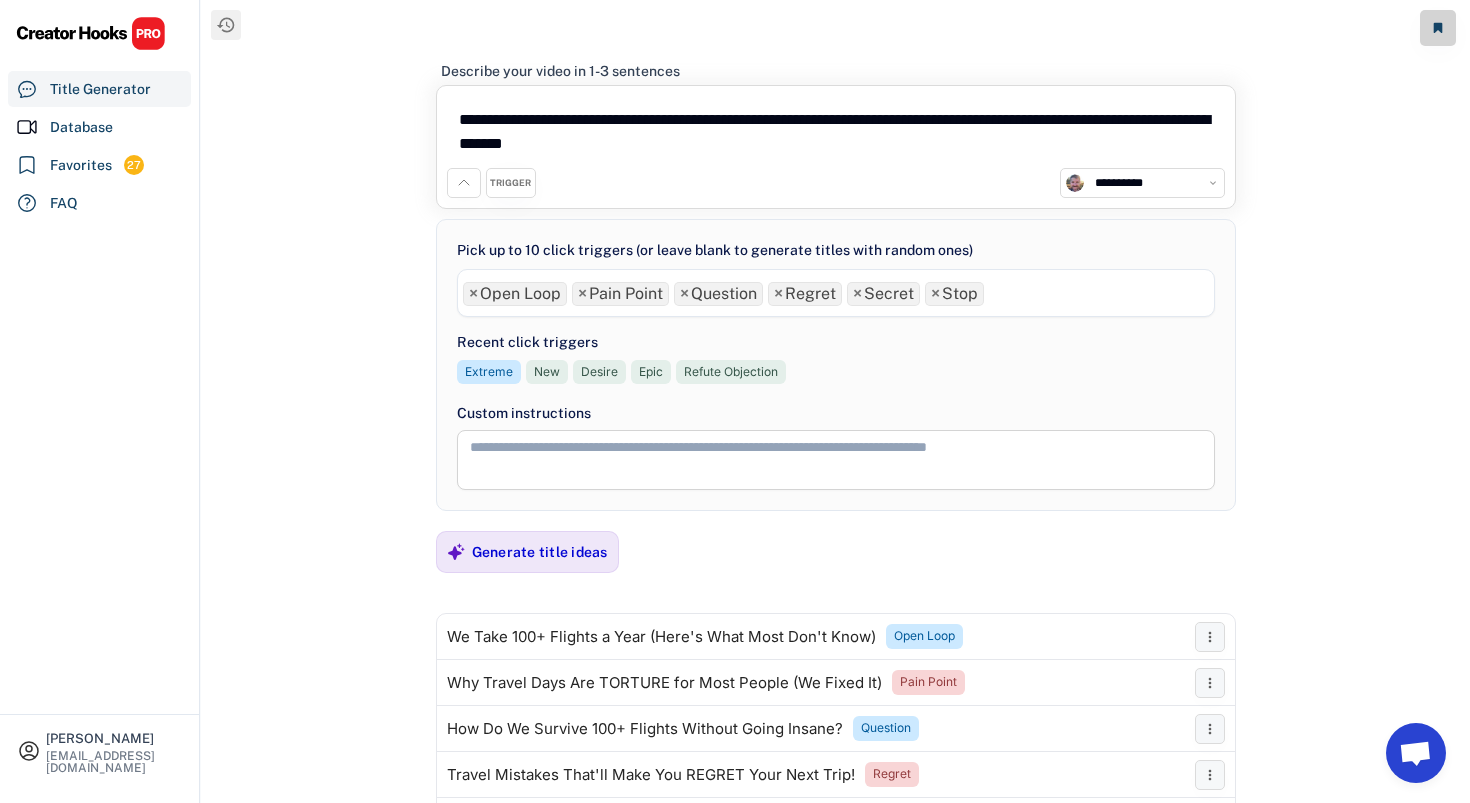 scroll, scrollTop: 175, scrollLeft: 0, axis: vertical 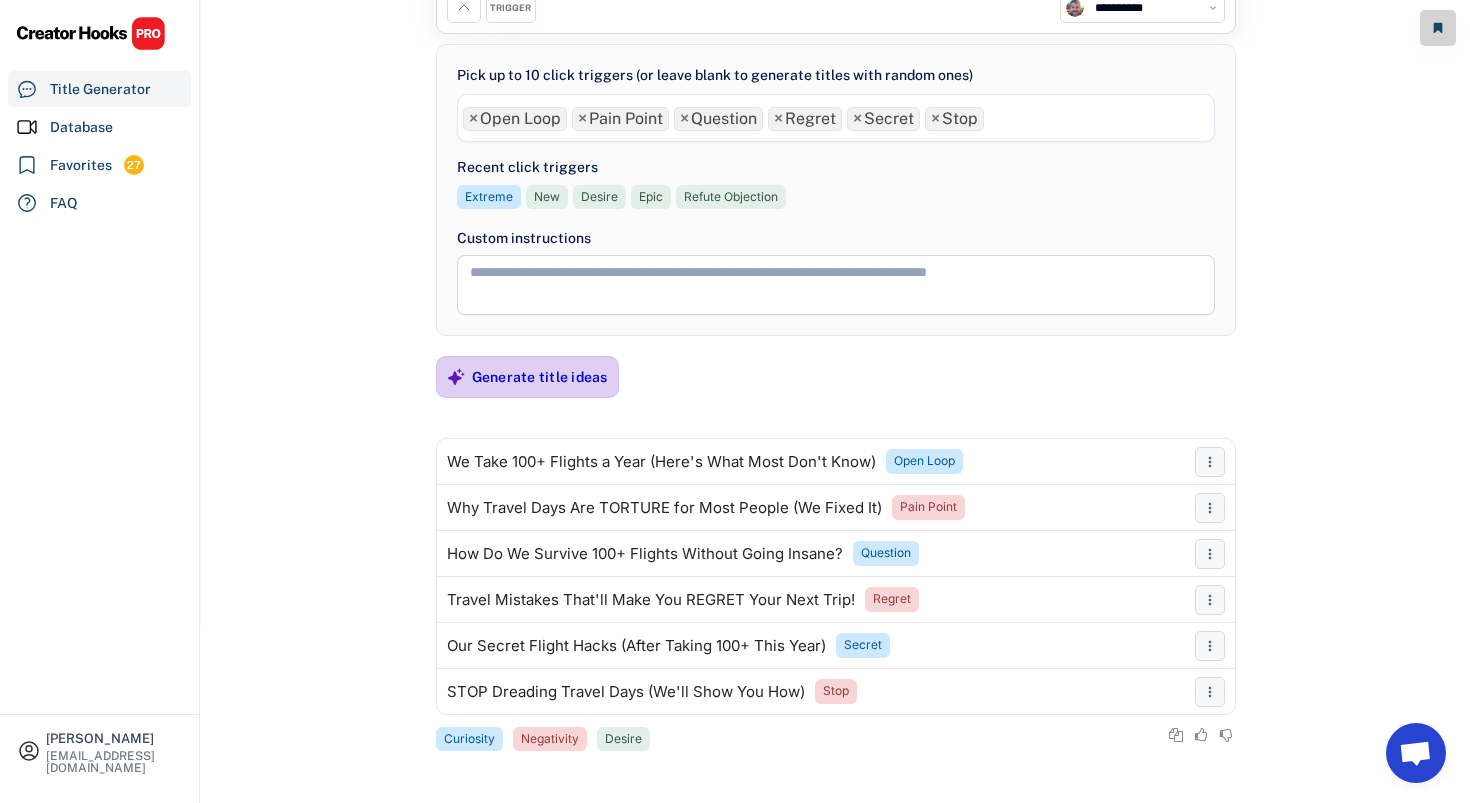 click on "Generate title ideas" at bounding box center (540, 377) 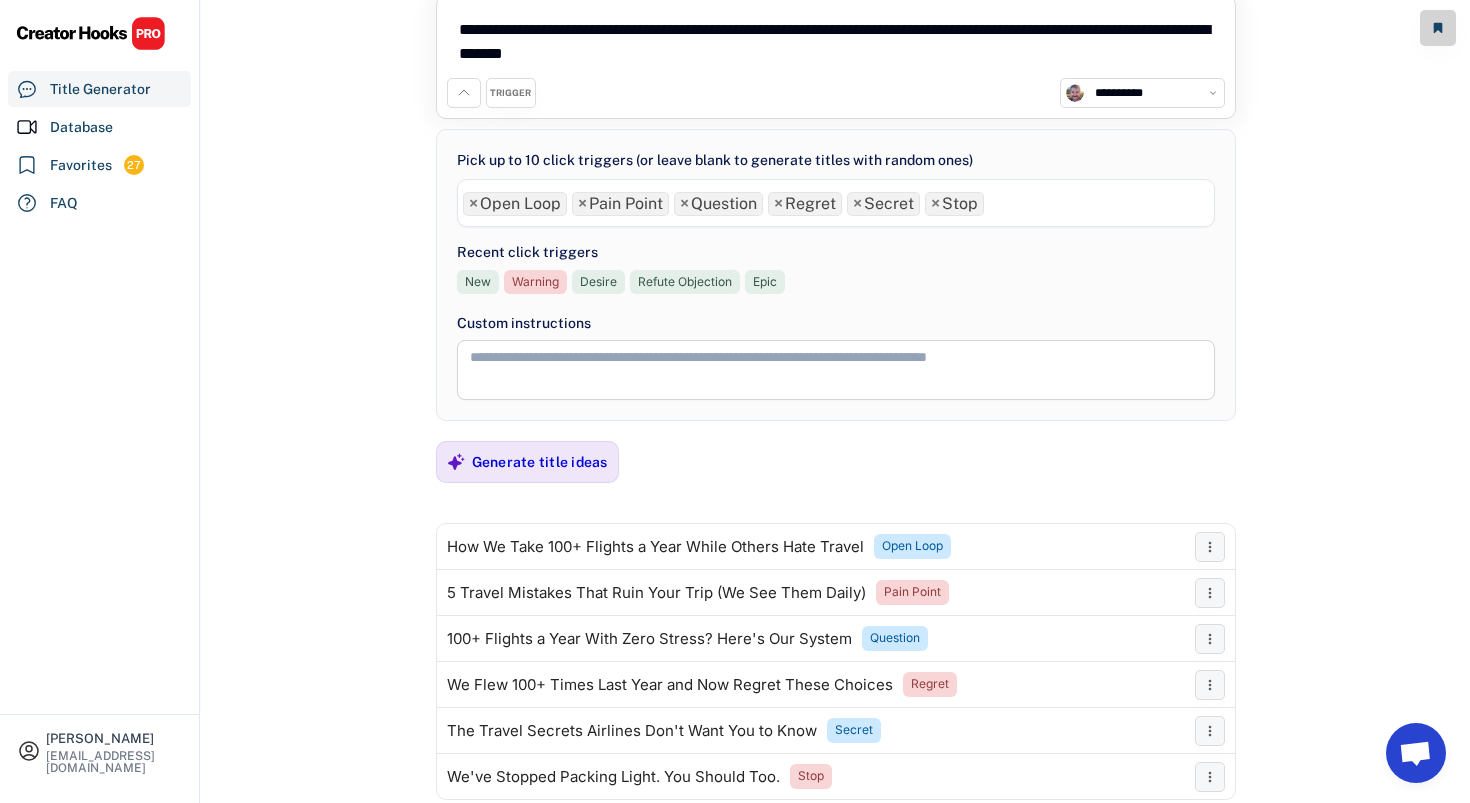 scroll, scrollTop: 175, scrollLeft: 0, axis: vertical 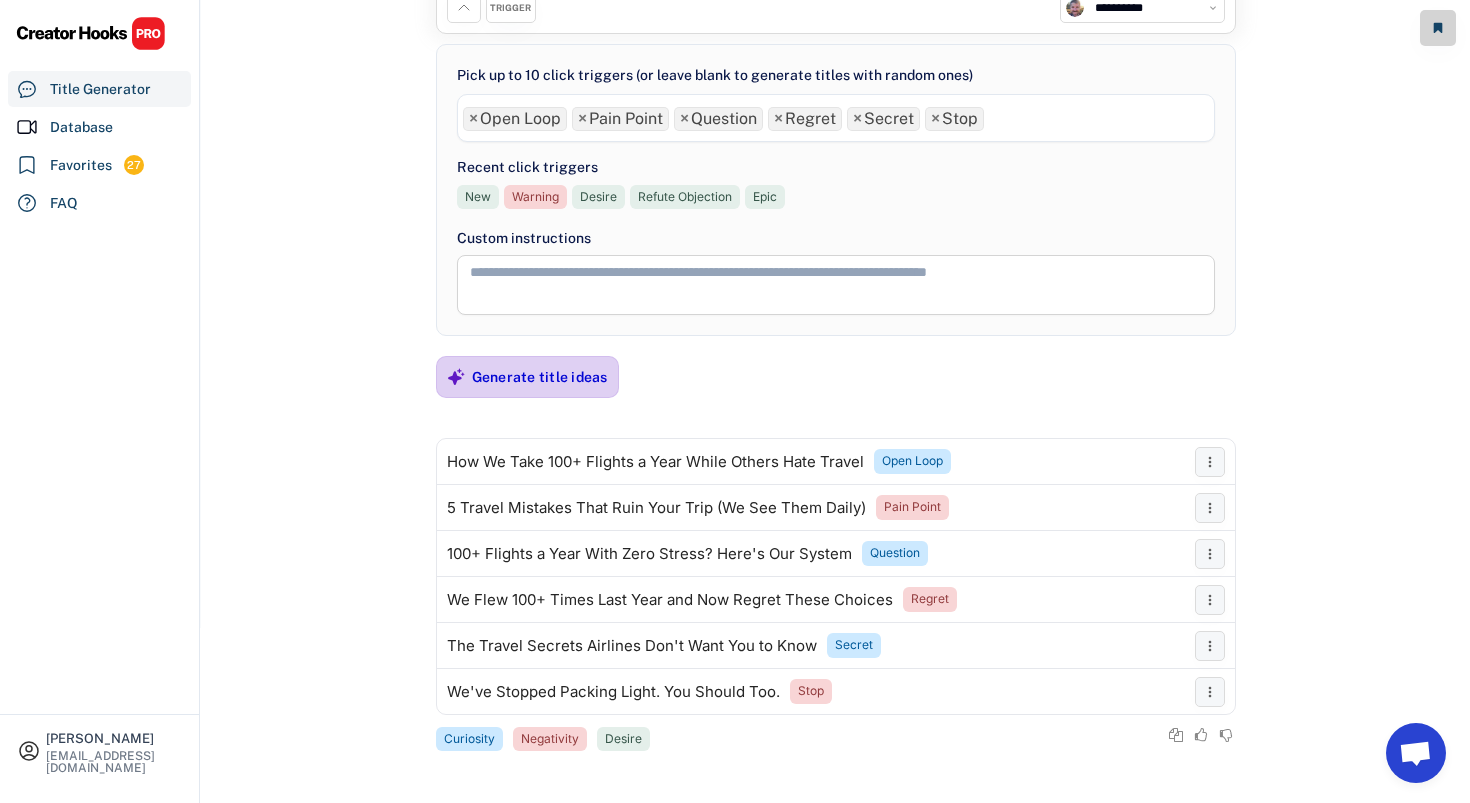 click on "Generate title ideas" at bounding box center (540, 377) 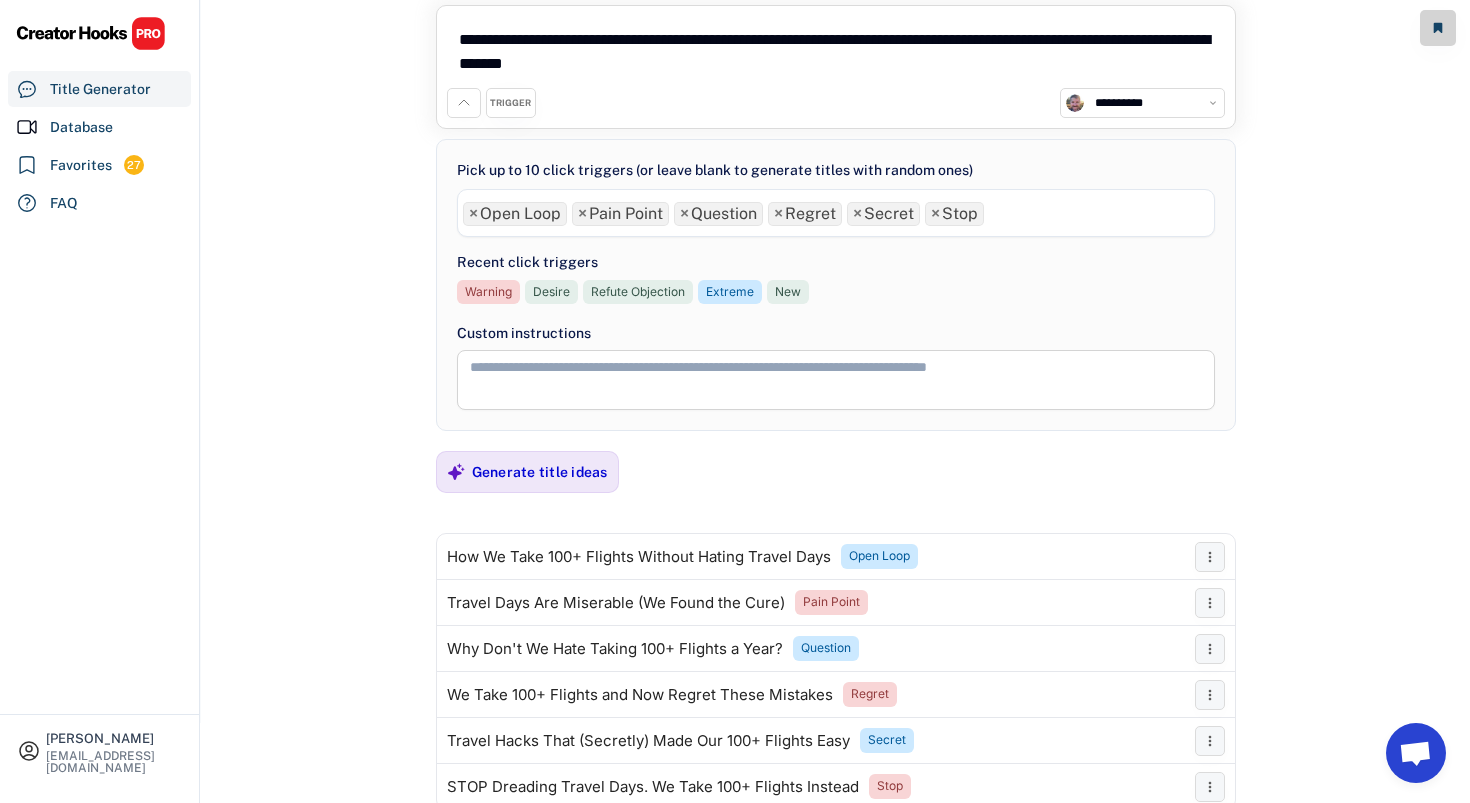 scroll, scrollTop: 175, scrollLeft: 0, axis: vertical 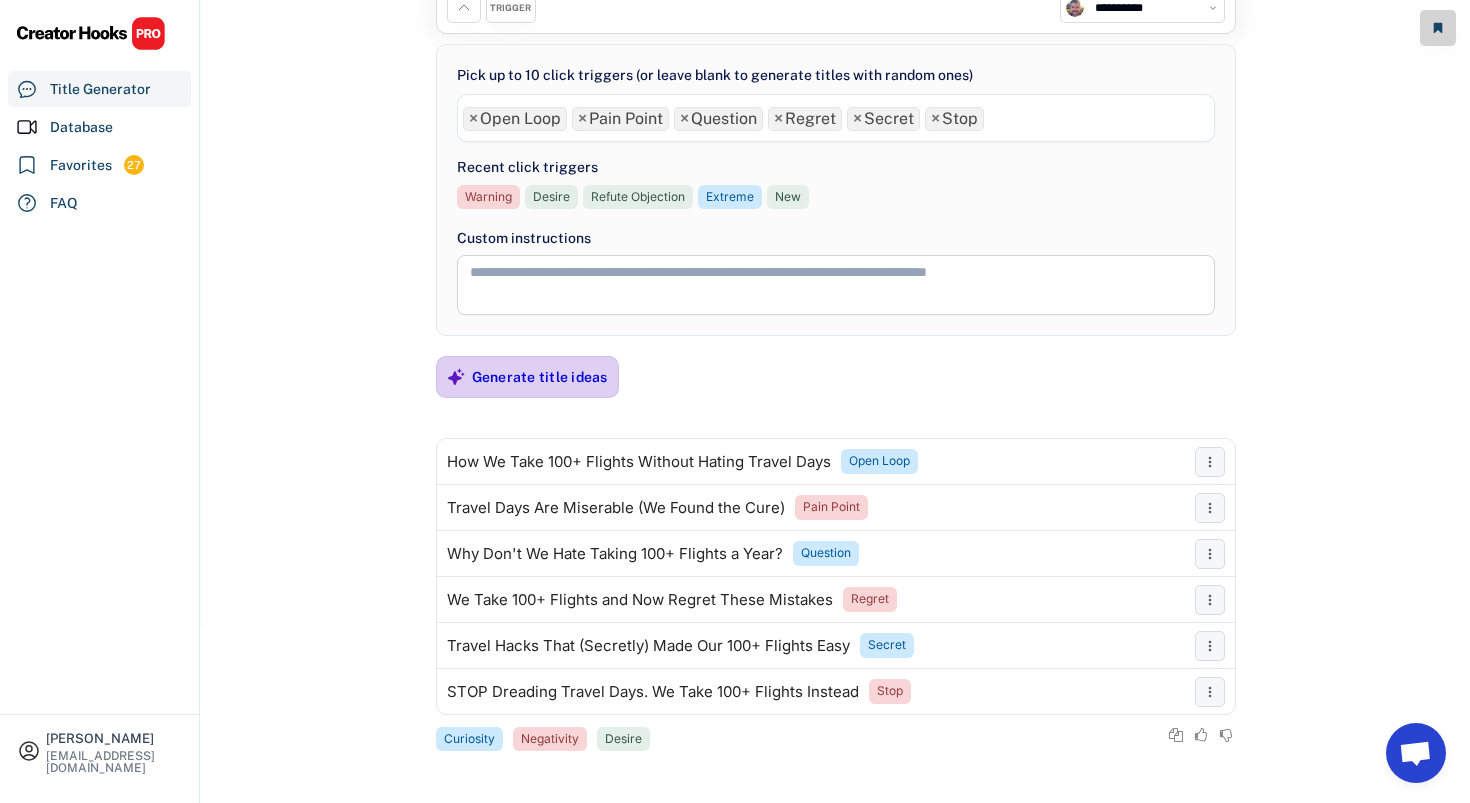 click on "Generate title ideas" at bounding box center (540, 377) 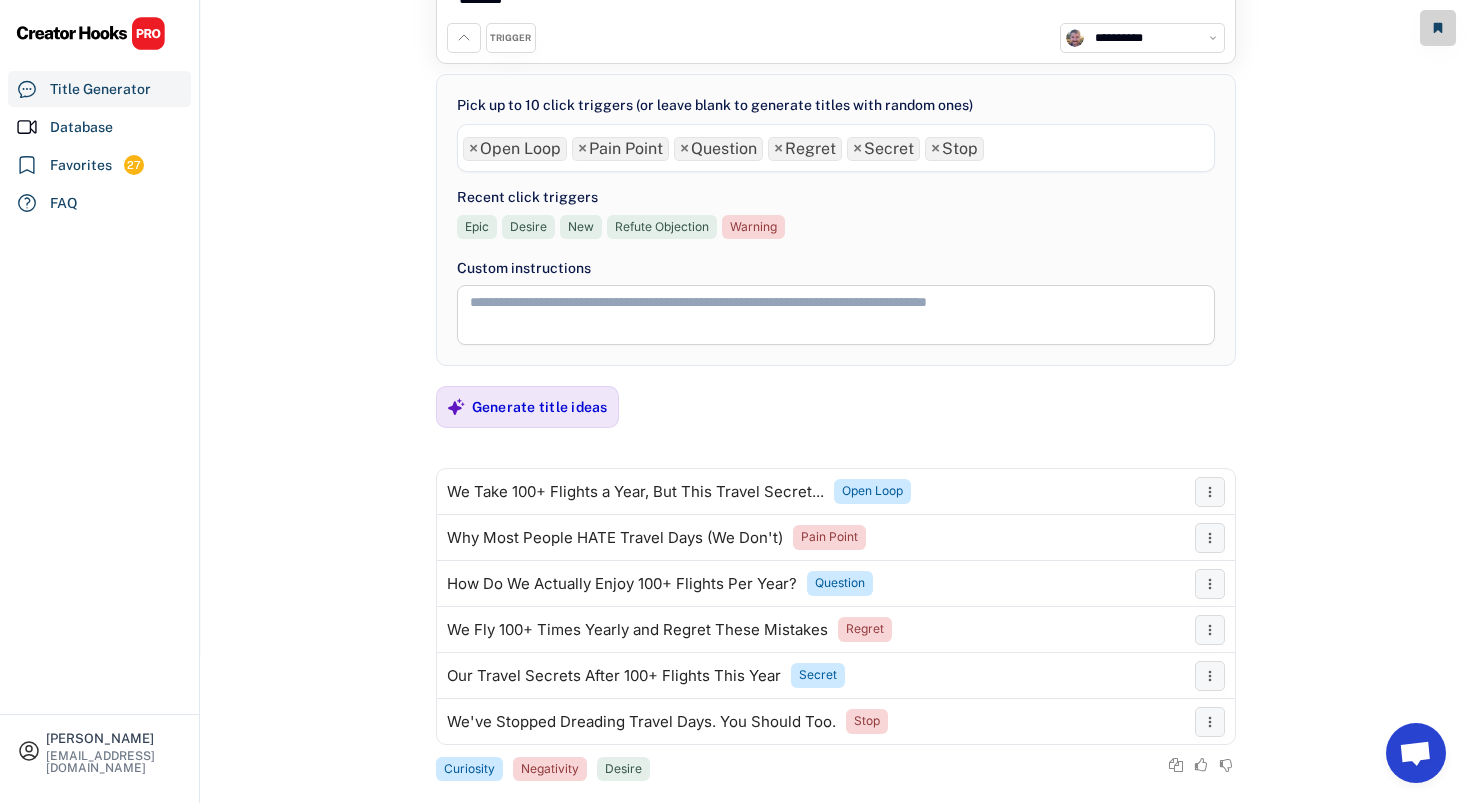 scroll, scrollTop: 175, scrollLeft: 0, axis: vertical 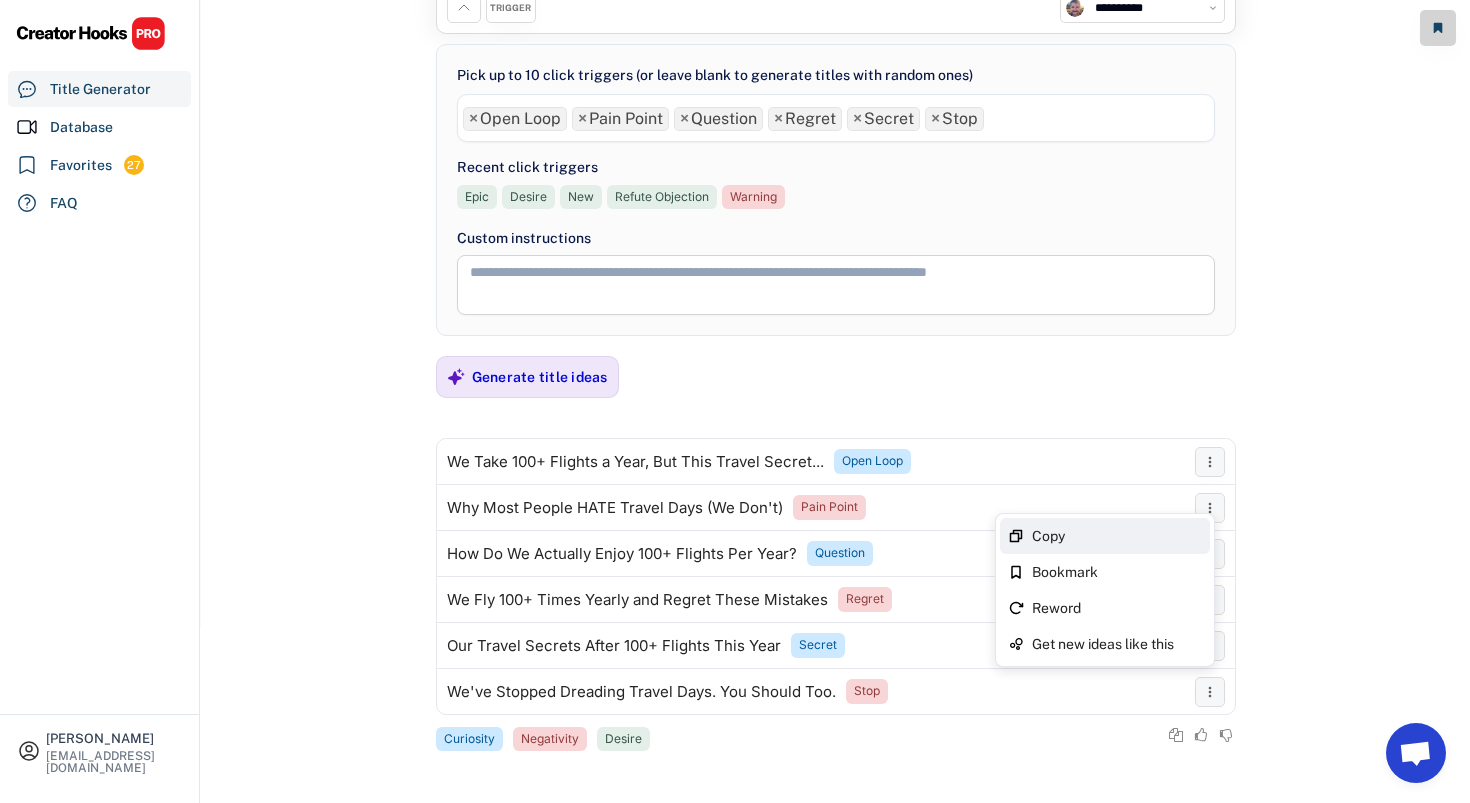 click on "Copy" at bounding box center [1117, 536] 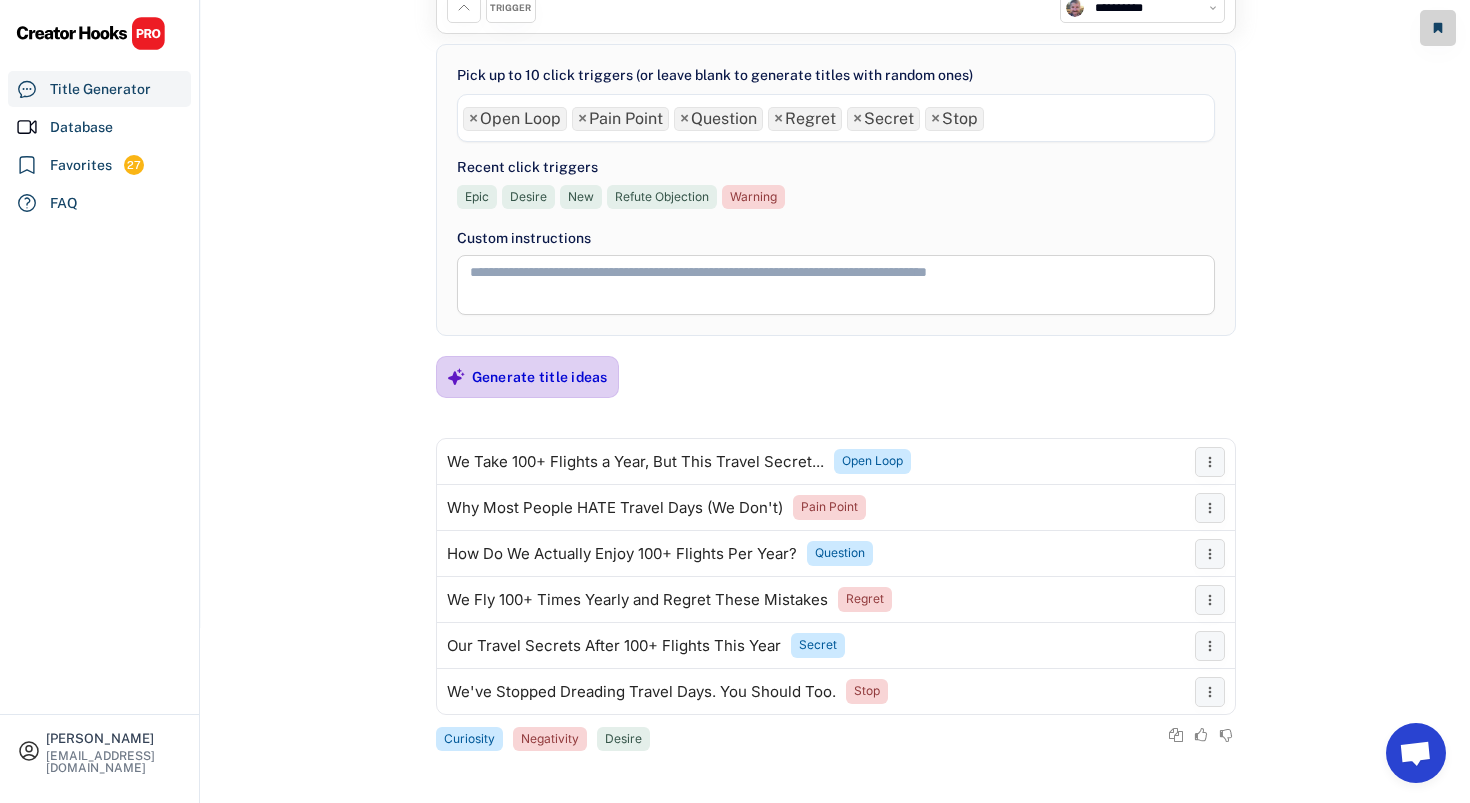 click on "Generate title ideas" at bounding box center (540, 377) 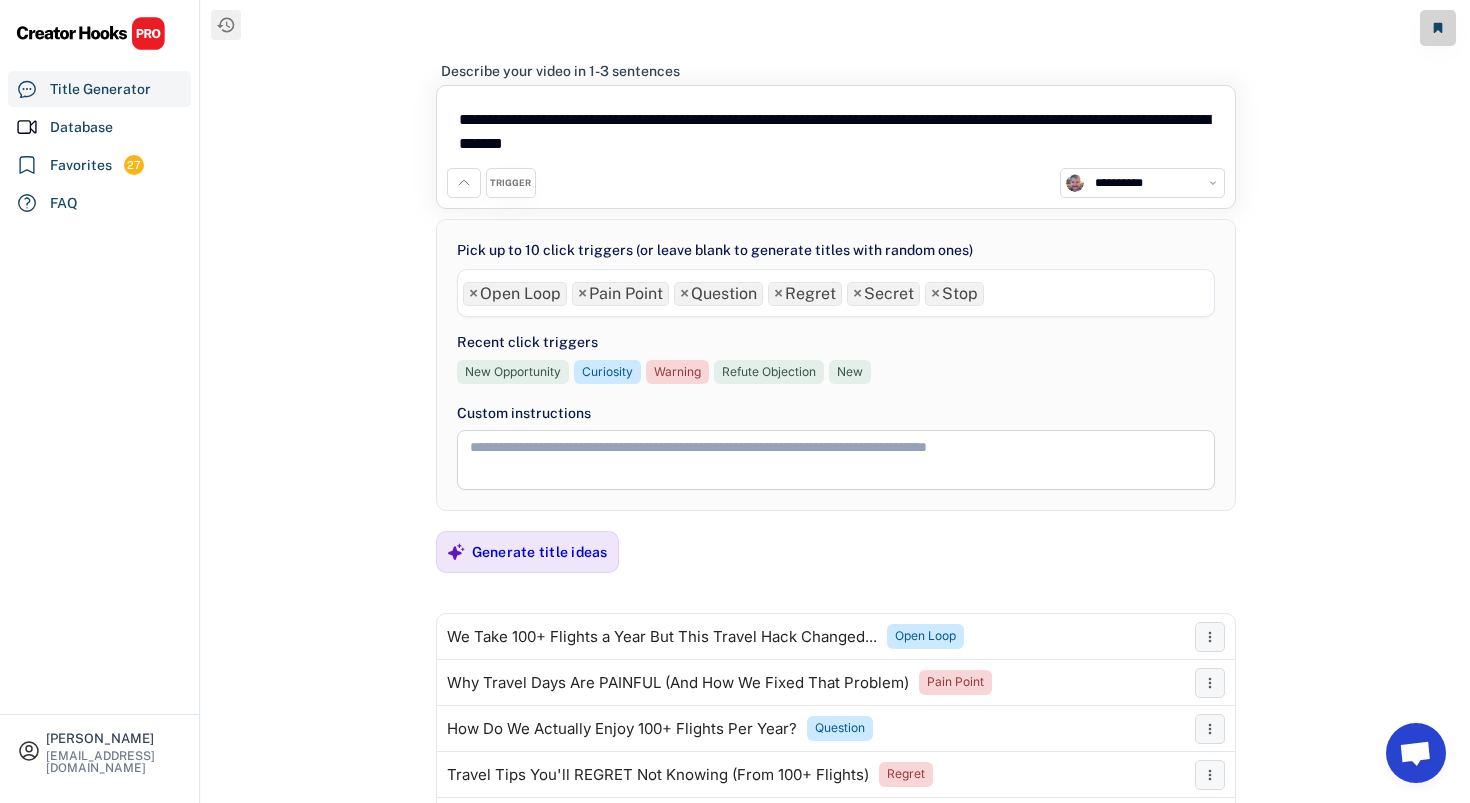 scroll, scrollTop: 175, scrollLeft: 0, axis: vertical 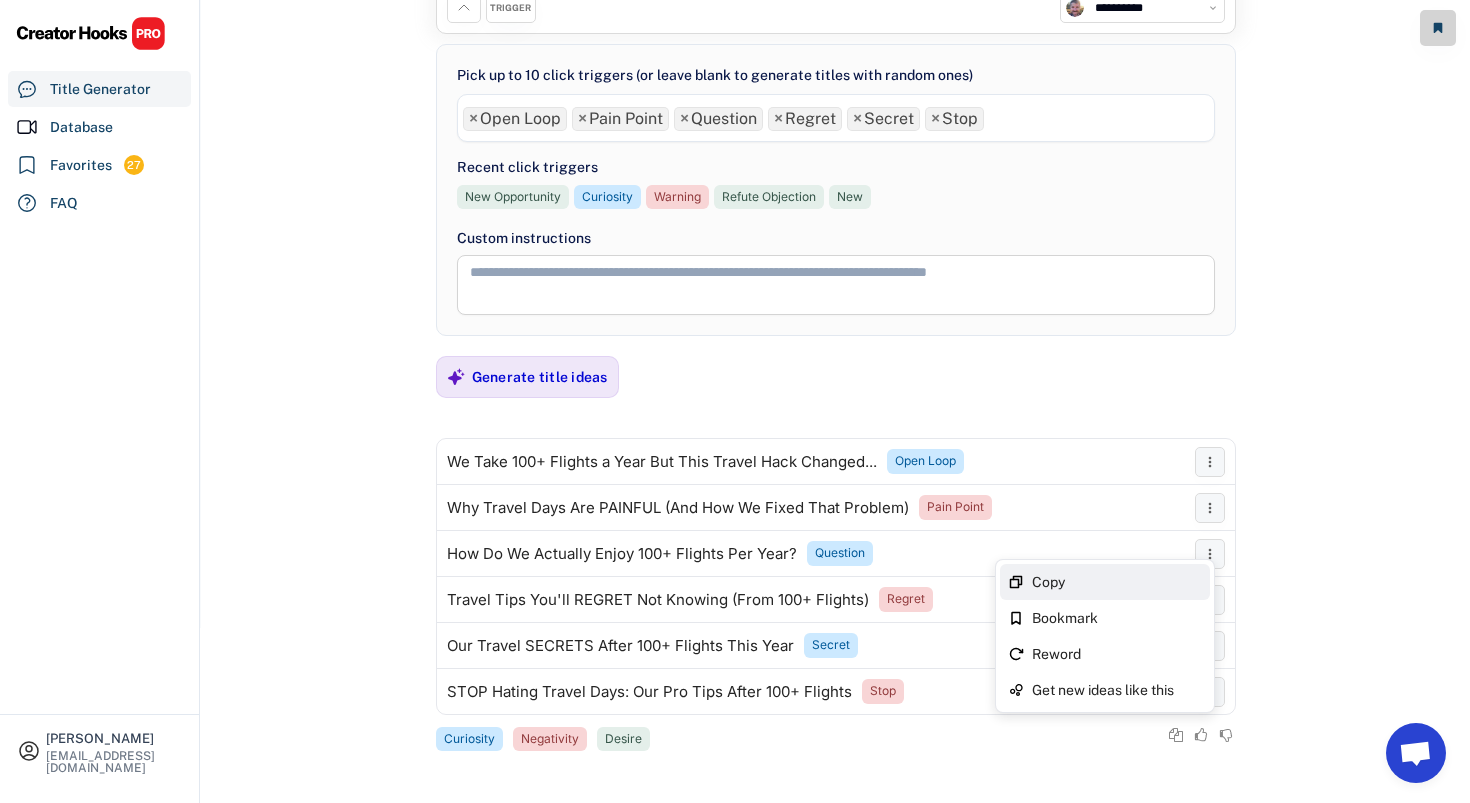 click on "Copy" at bounding box center (1105, 582) 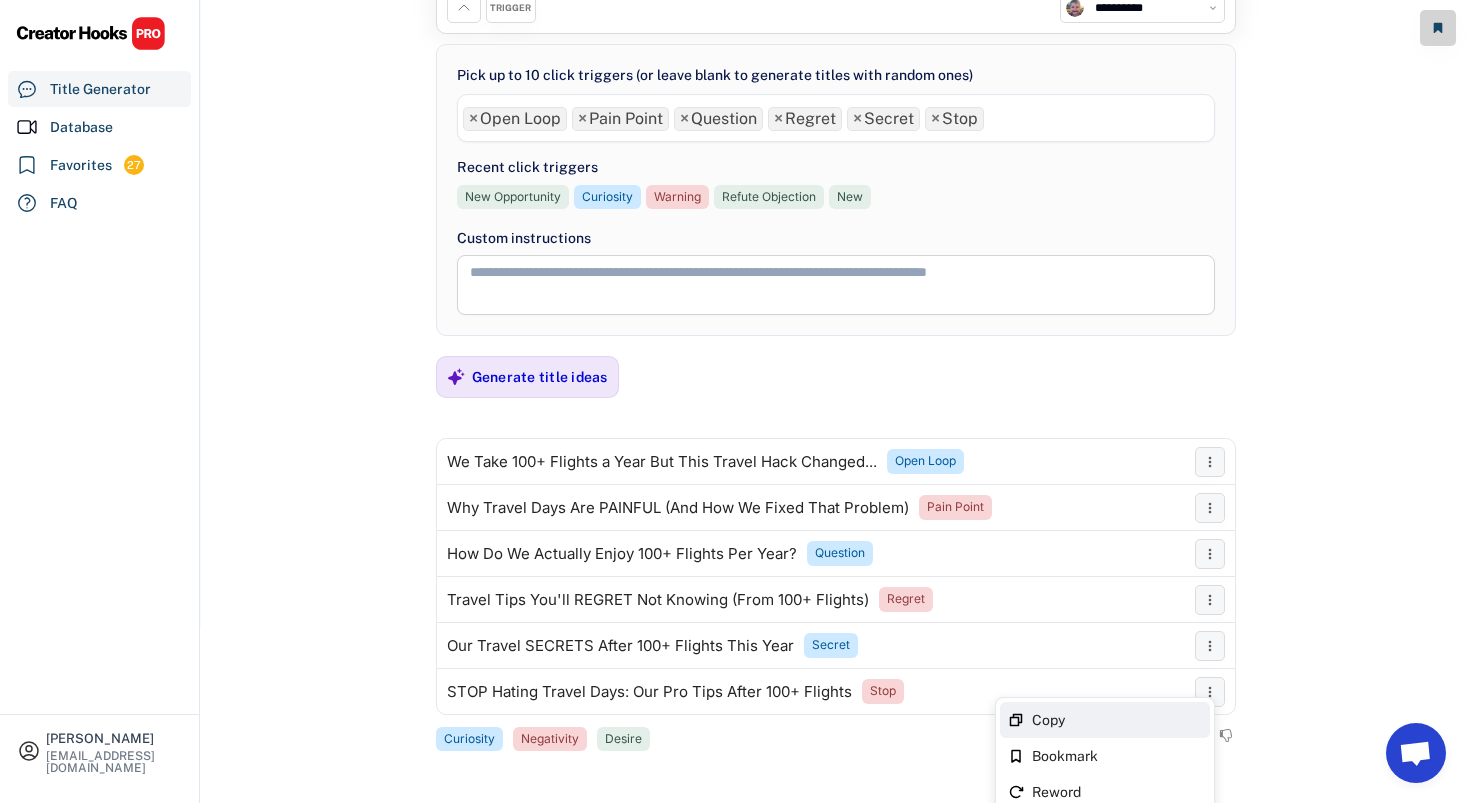 click on "Copy" at bounding box center [1105, 720] 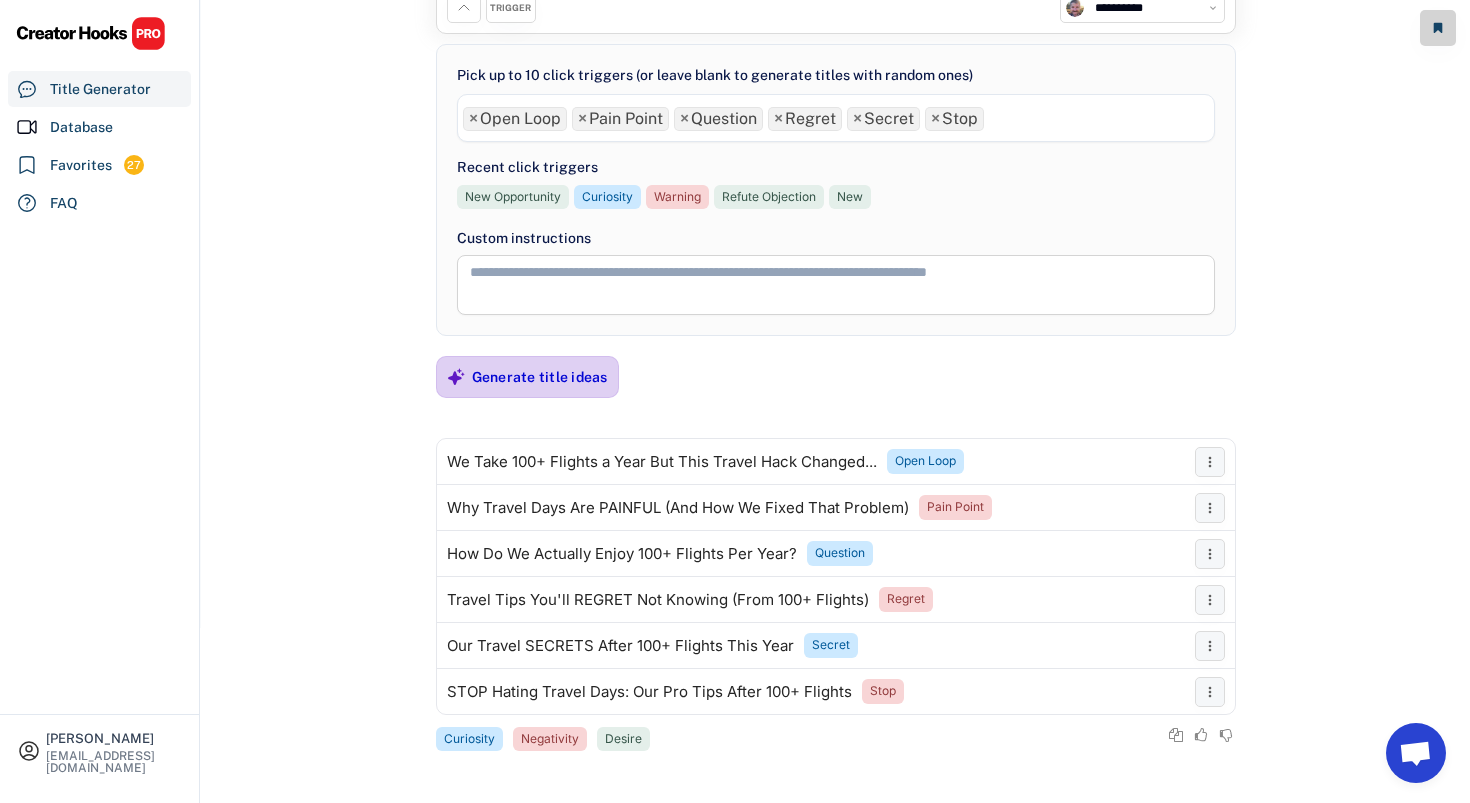 click on "Generate title ideas" at bounding box center (540, 377) 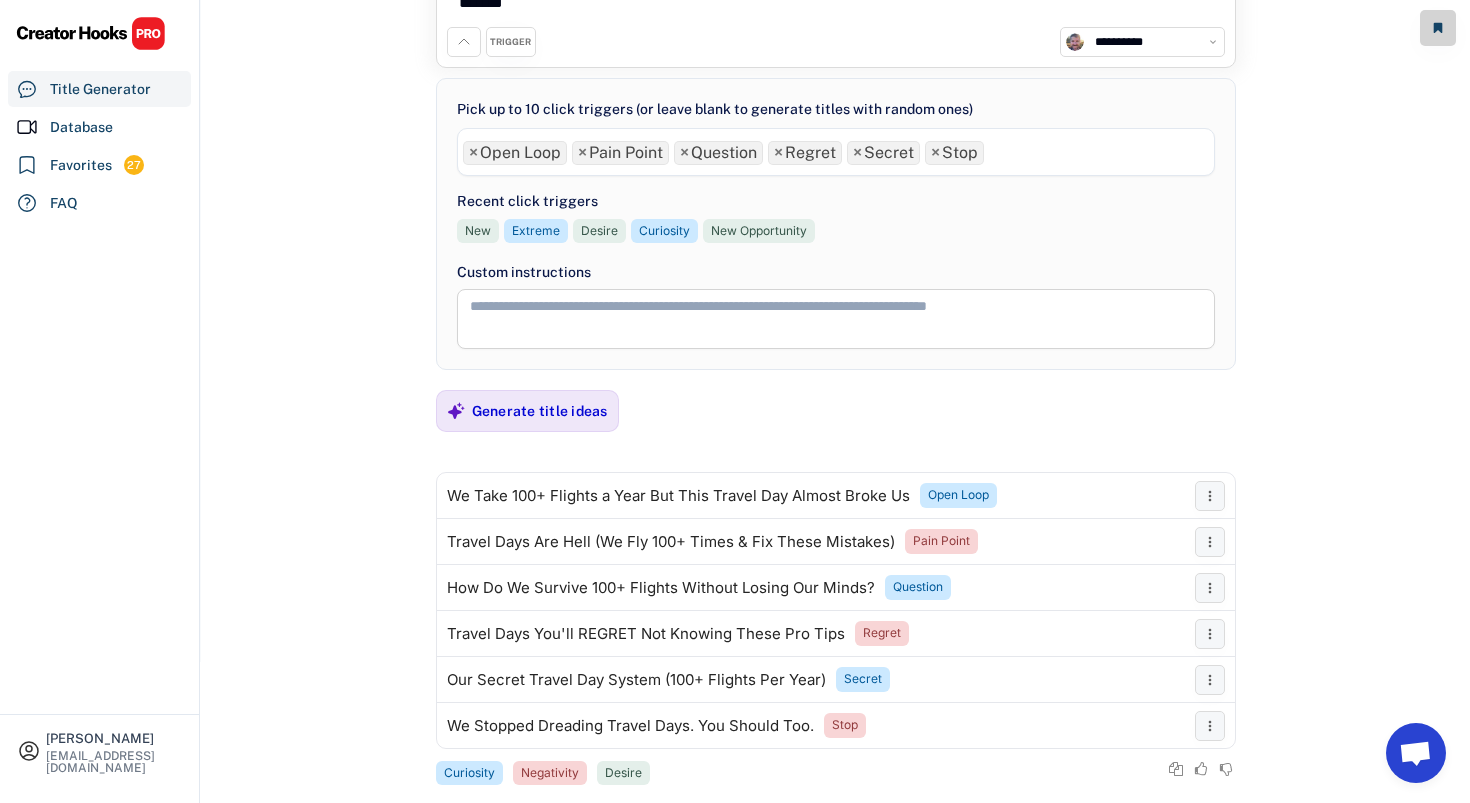 scroll, scrollTop: 175, scrollLeft: 0, axis: vertical 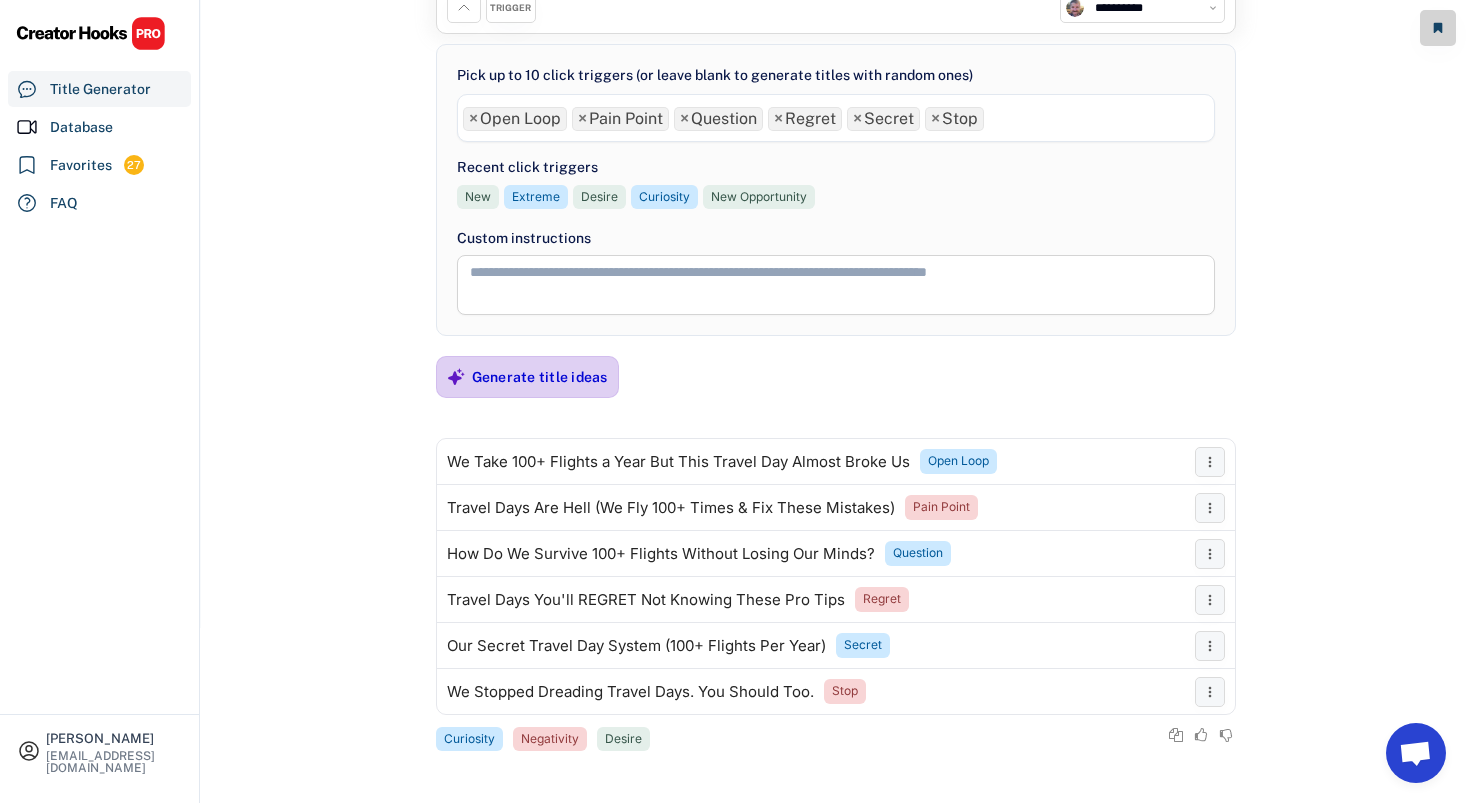 click on "Generate title ideas" at bounding box center [540, 377] 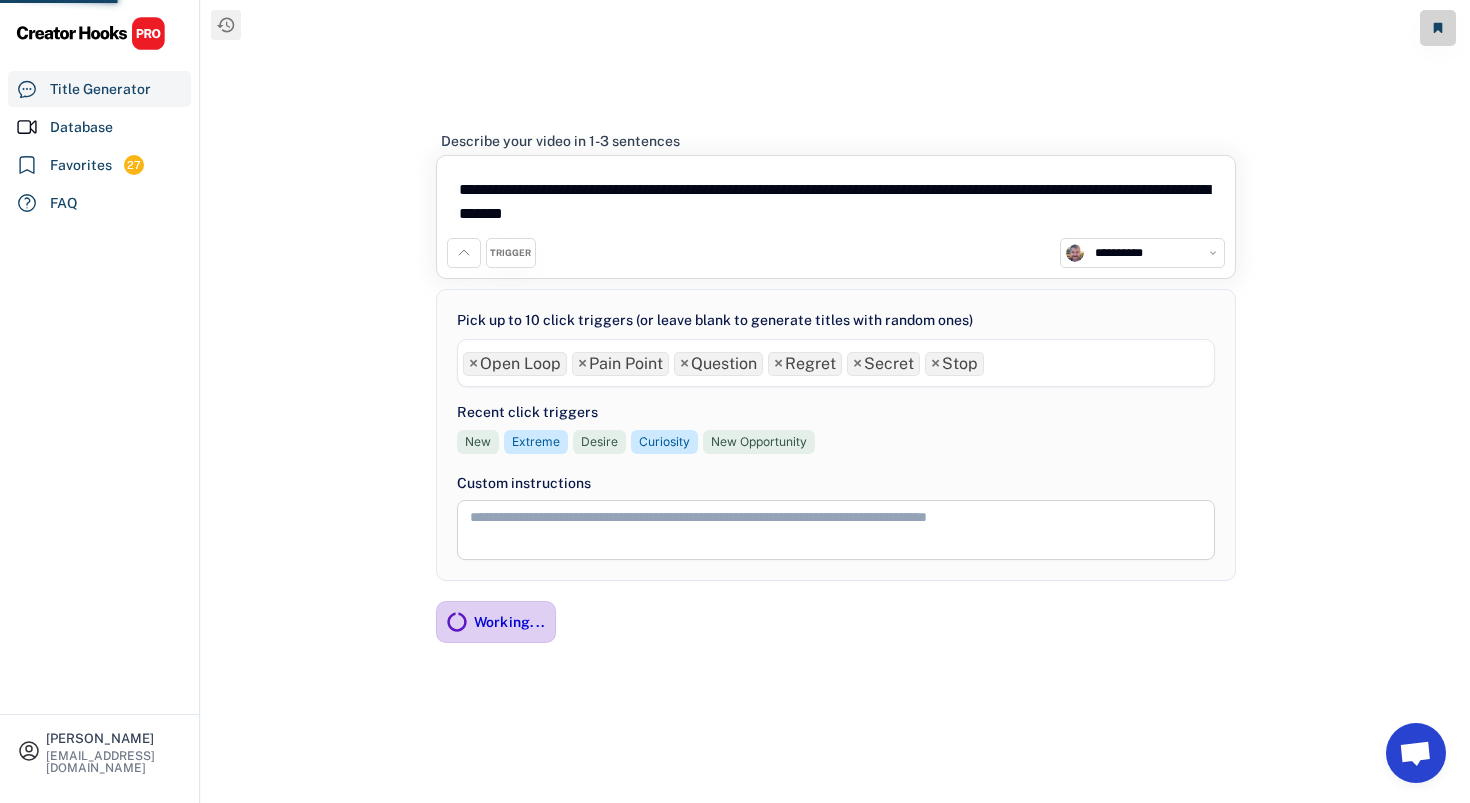 scroll, scrollTop: 0, scrollLeft: 0, axis: both 